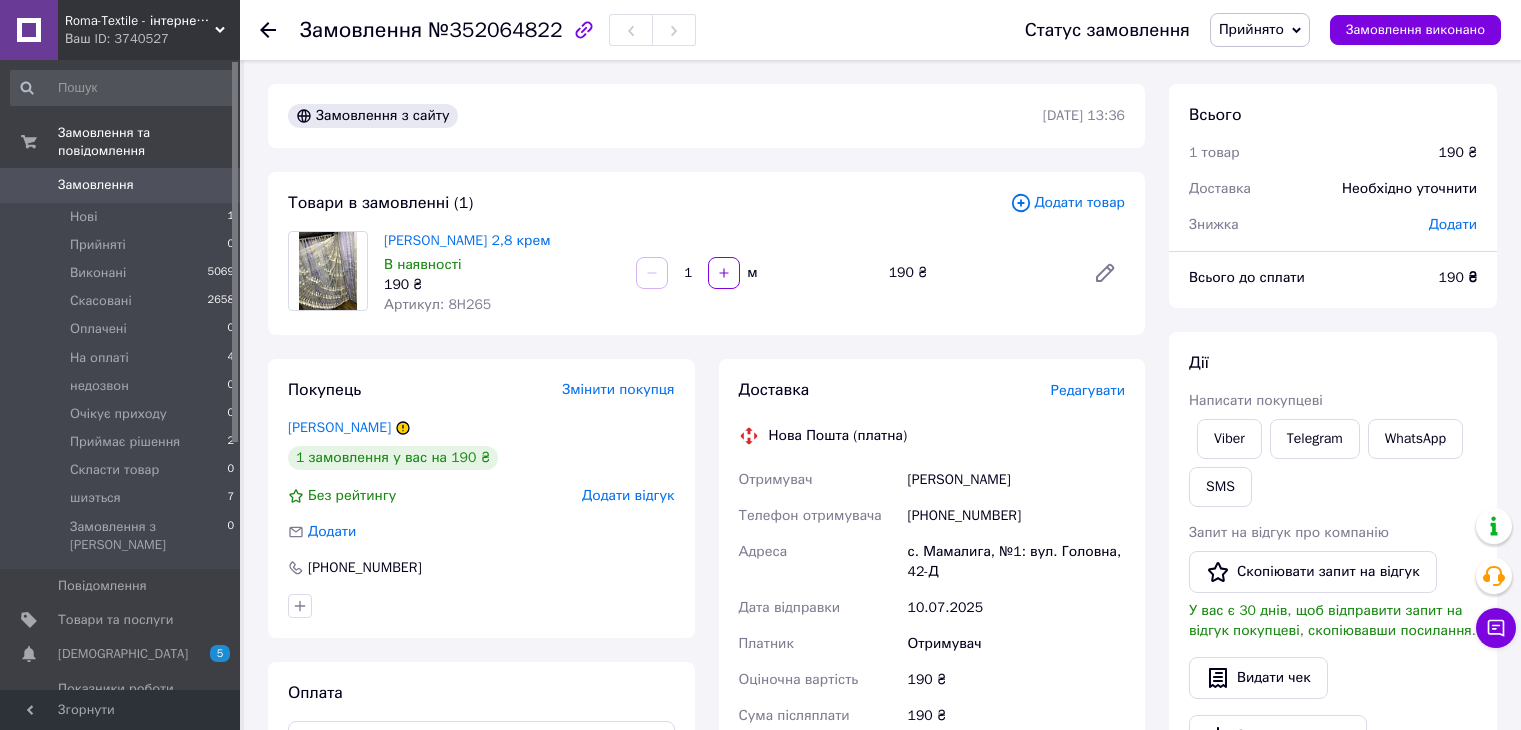 scroll, scrollTop: 0, scrollLeft: 0, axis: both 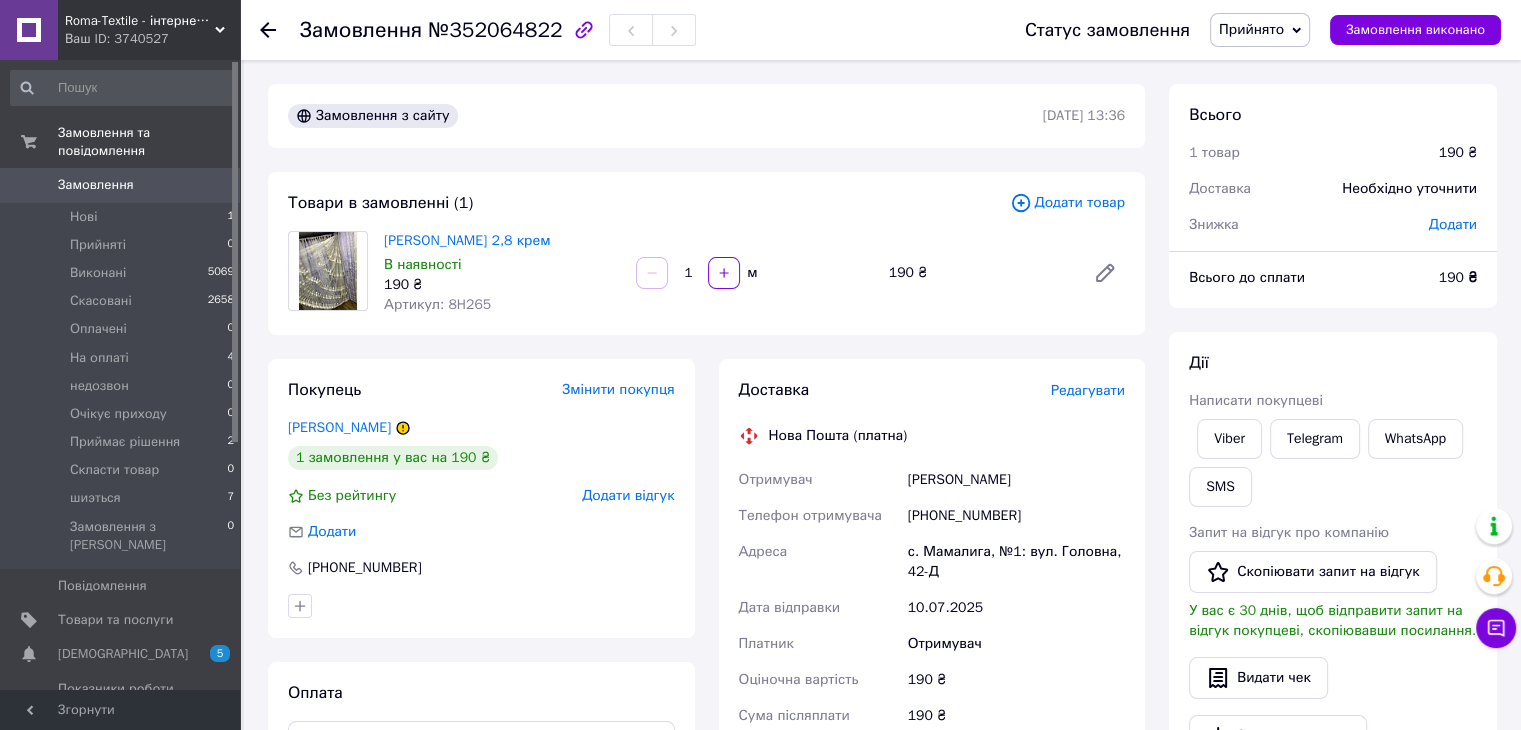 click on "Прийнято" at bounding box center [1251, 29] 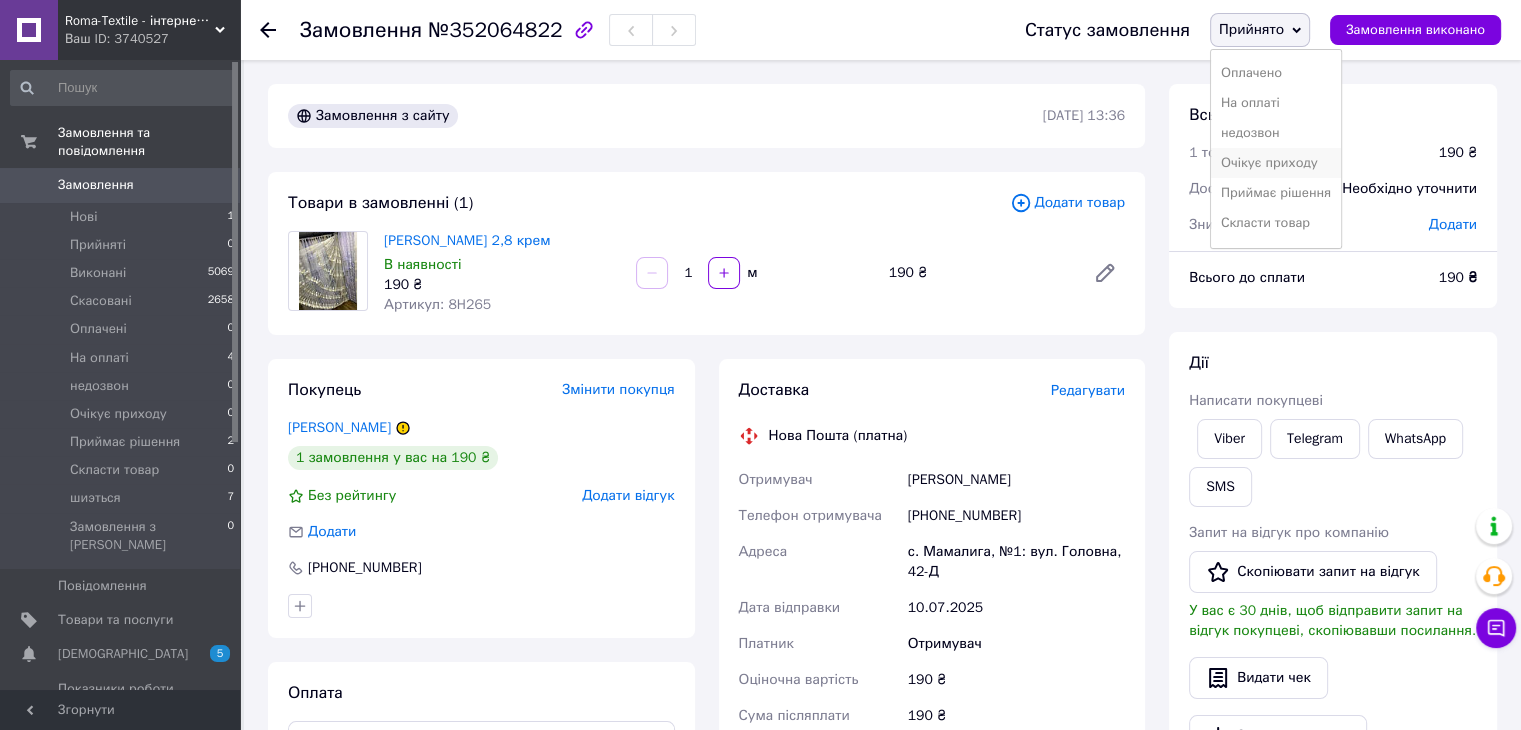 scroll, scrollTop: 81, scrollLeft: 0, axis: vertical 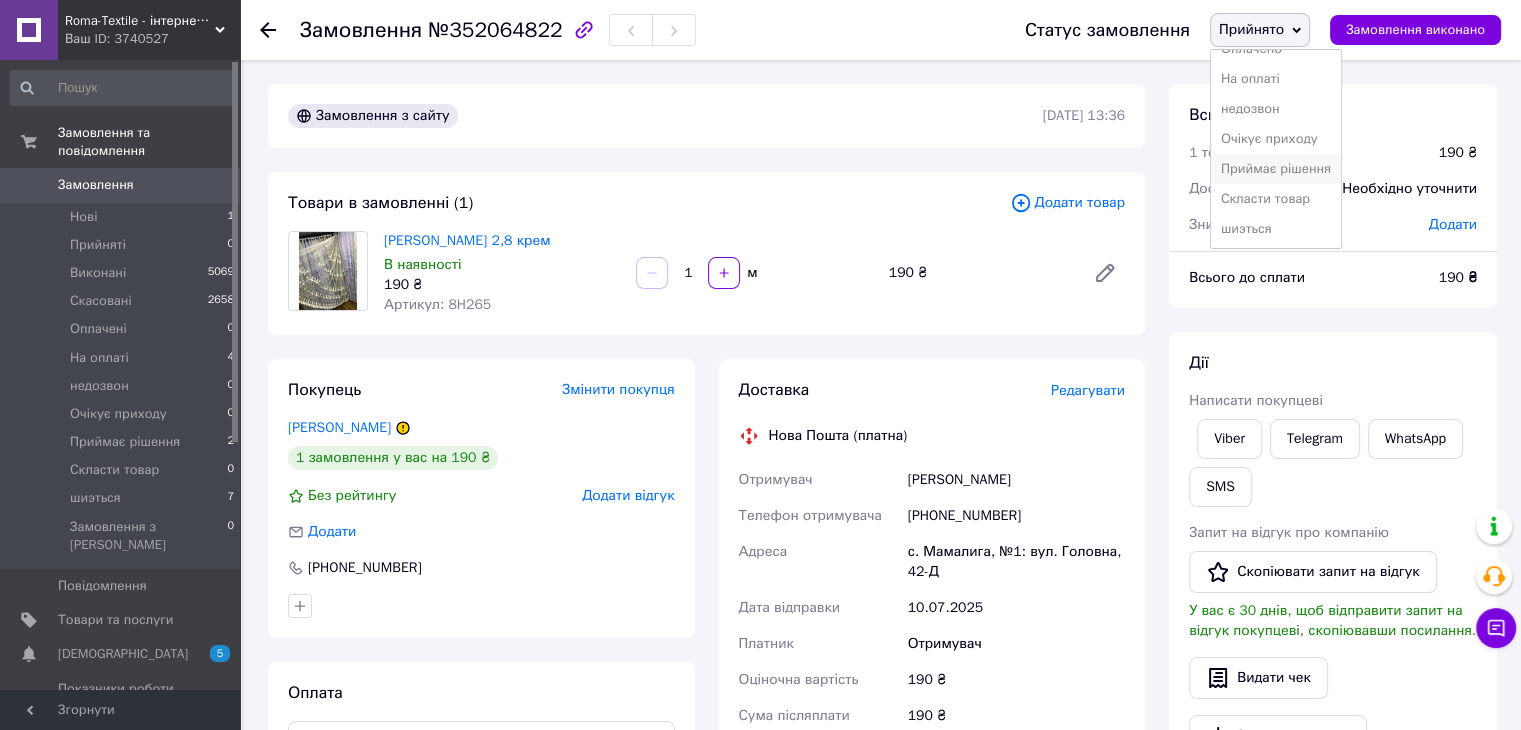 click on "Приймає рішення" at bounding box center (1276, 169) 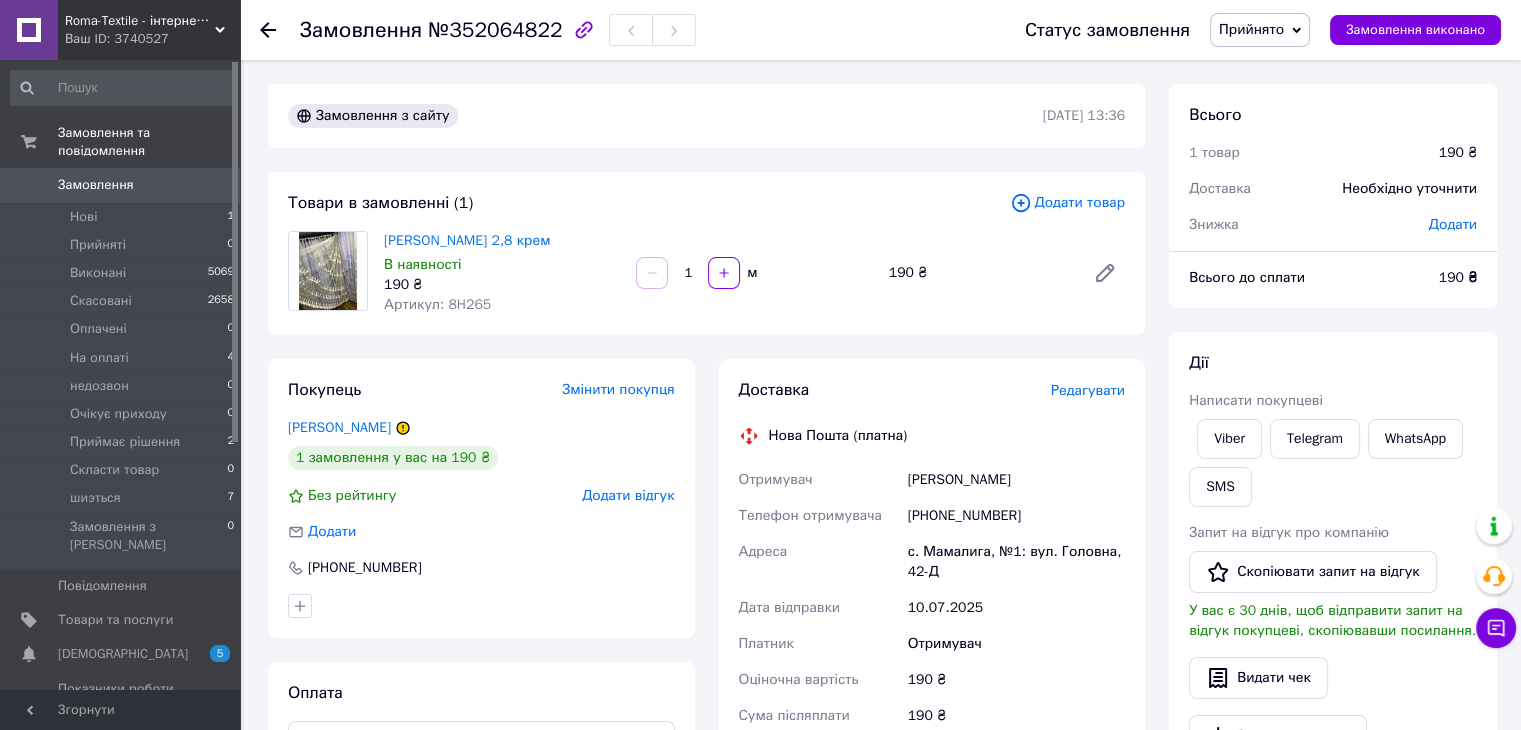 click on "Прийнято" at bounding box center [1251, 29] 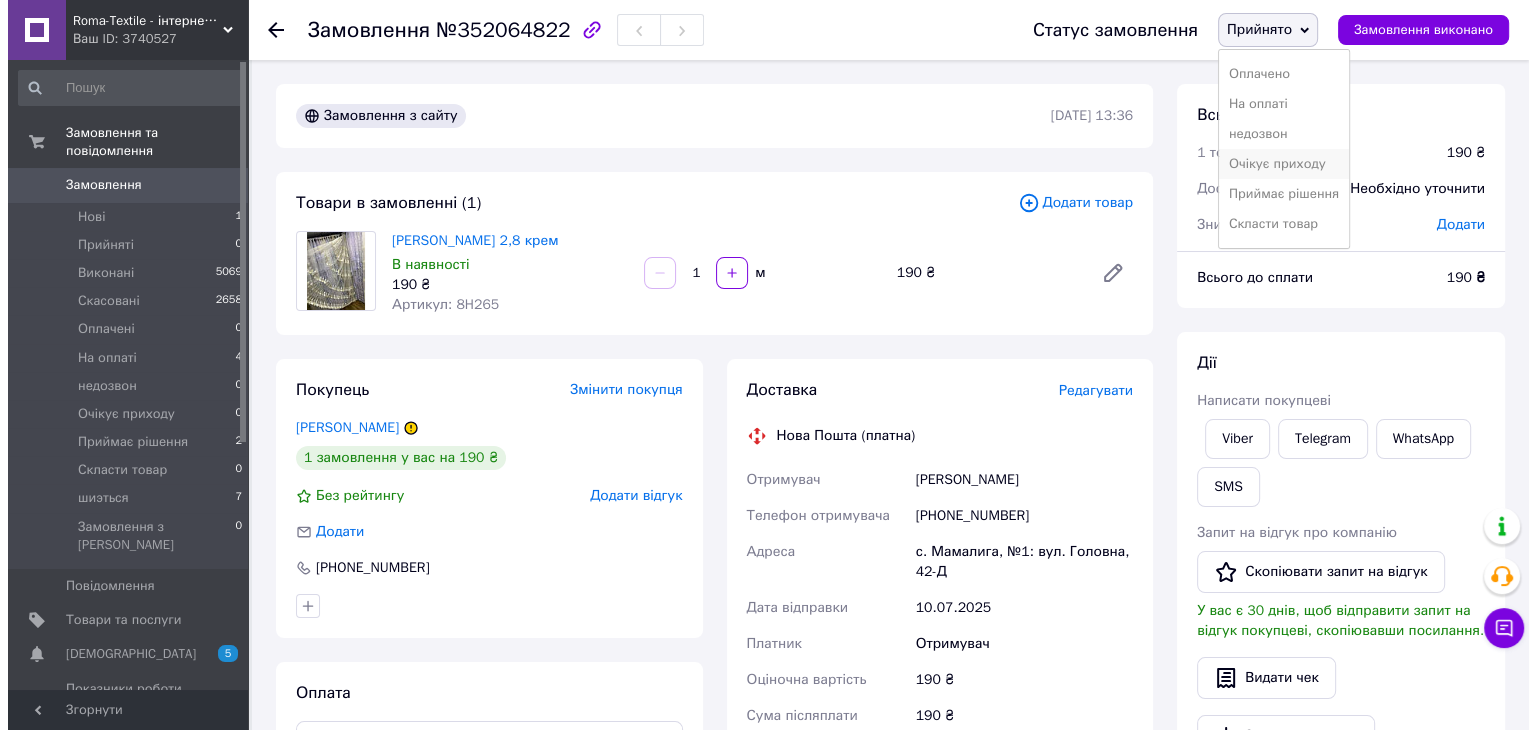 scroll, scrollTop: 81, scrollLeft: 0, axis: vertical 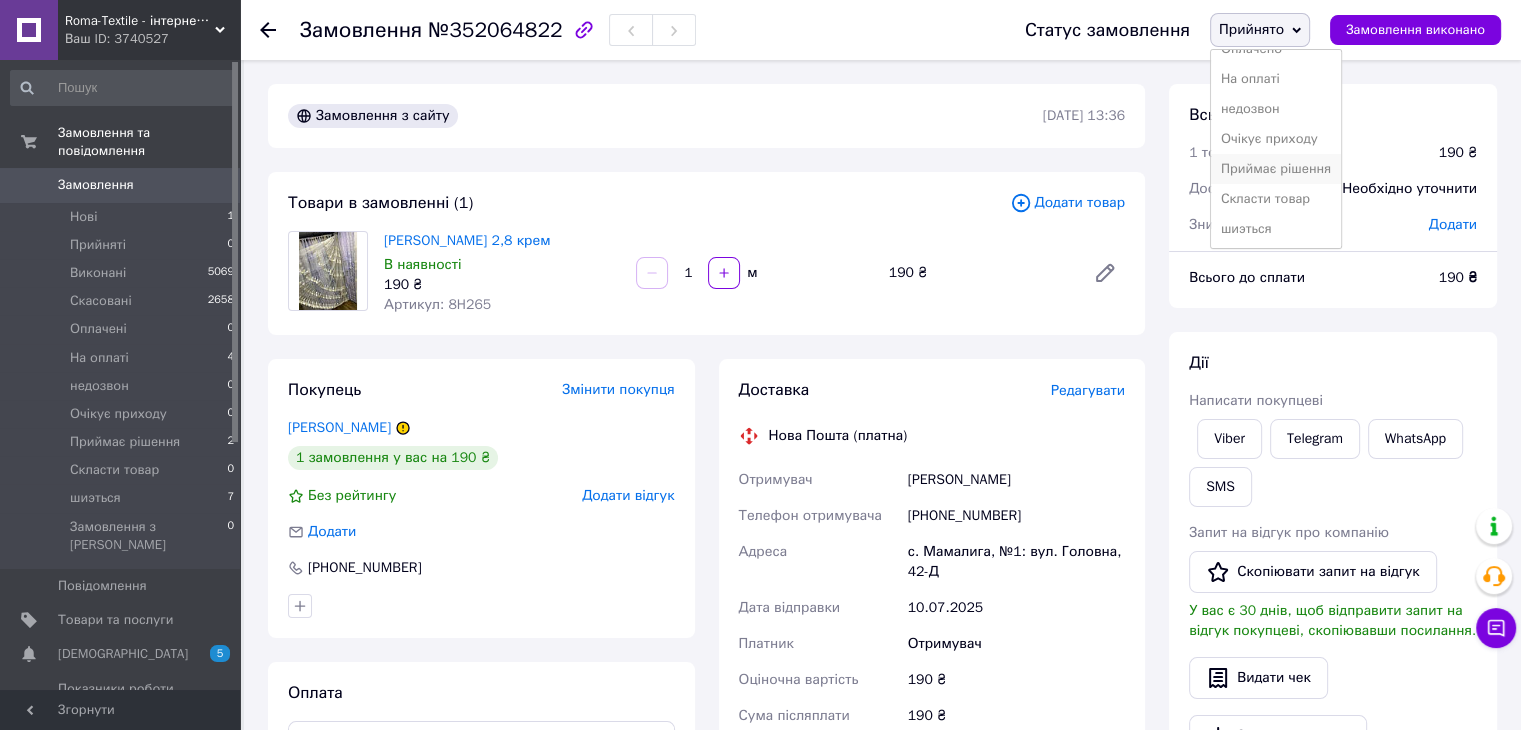 click on "Приймає рішення" at bounding box center [1276, 169] 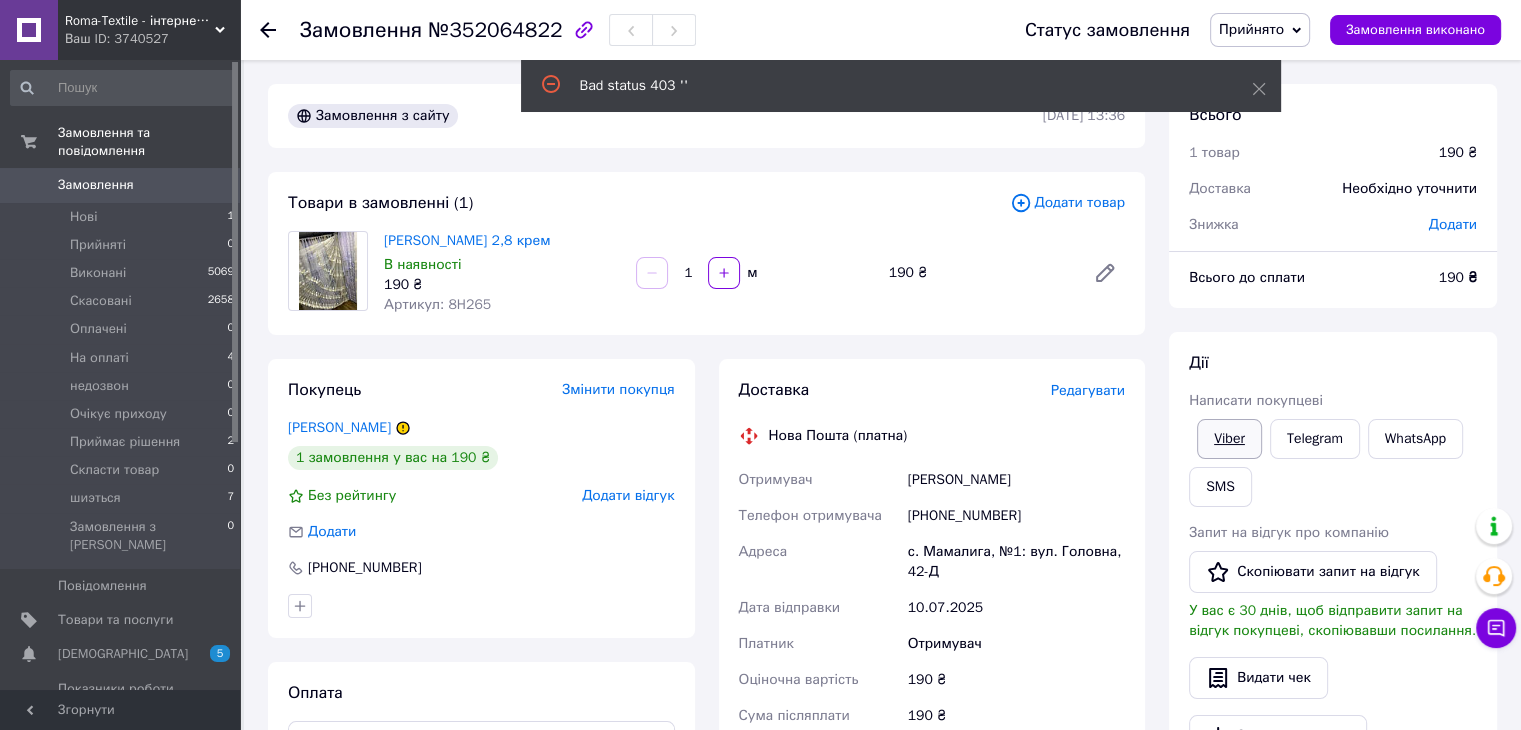 click on "Viber" at bounding box center (1229, 439) 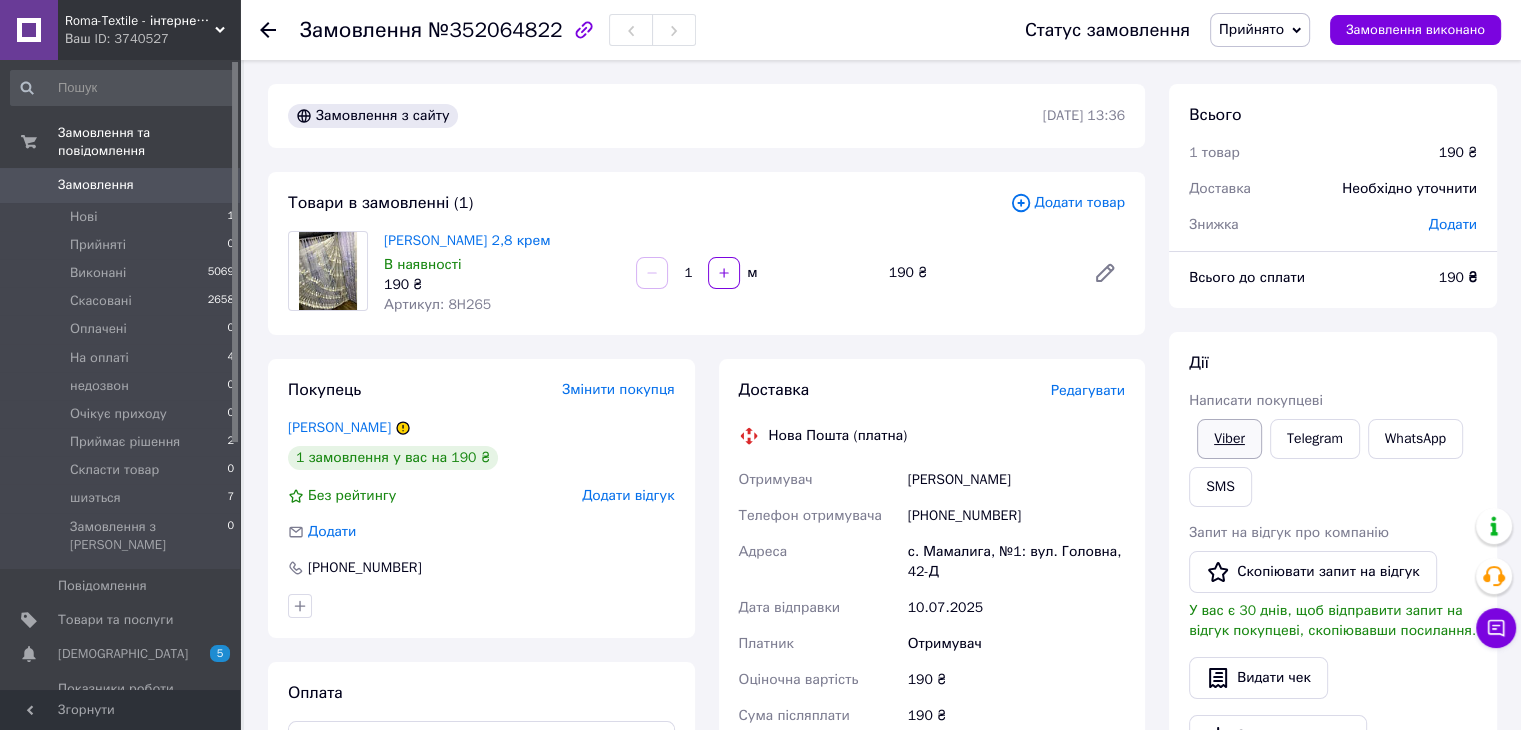 click on "Viber" at bounding box center [1229, 439] 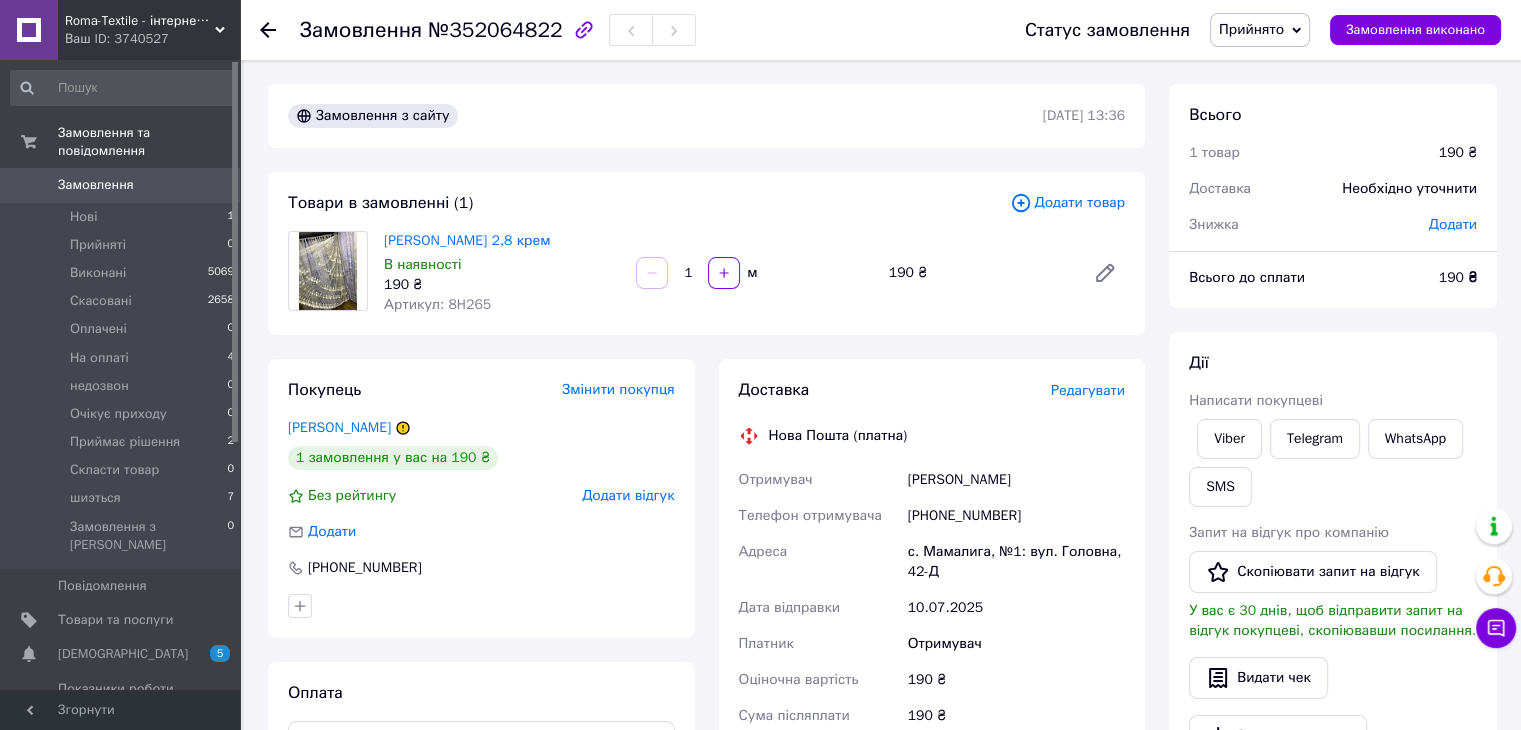 click 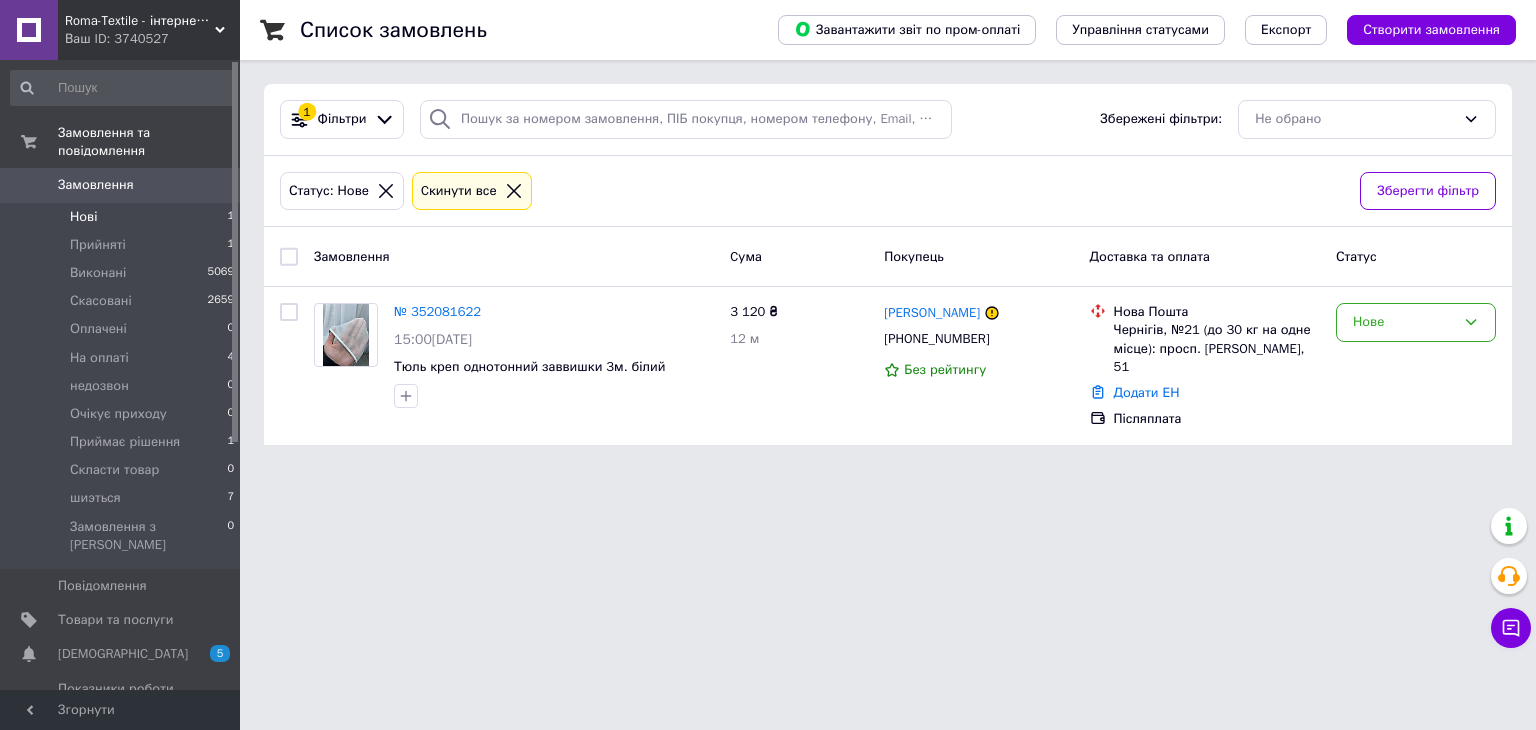 click on "Нові 1" at bounding box center [123, 217] 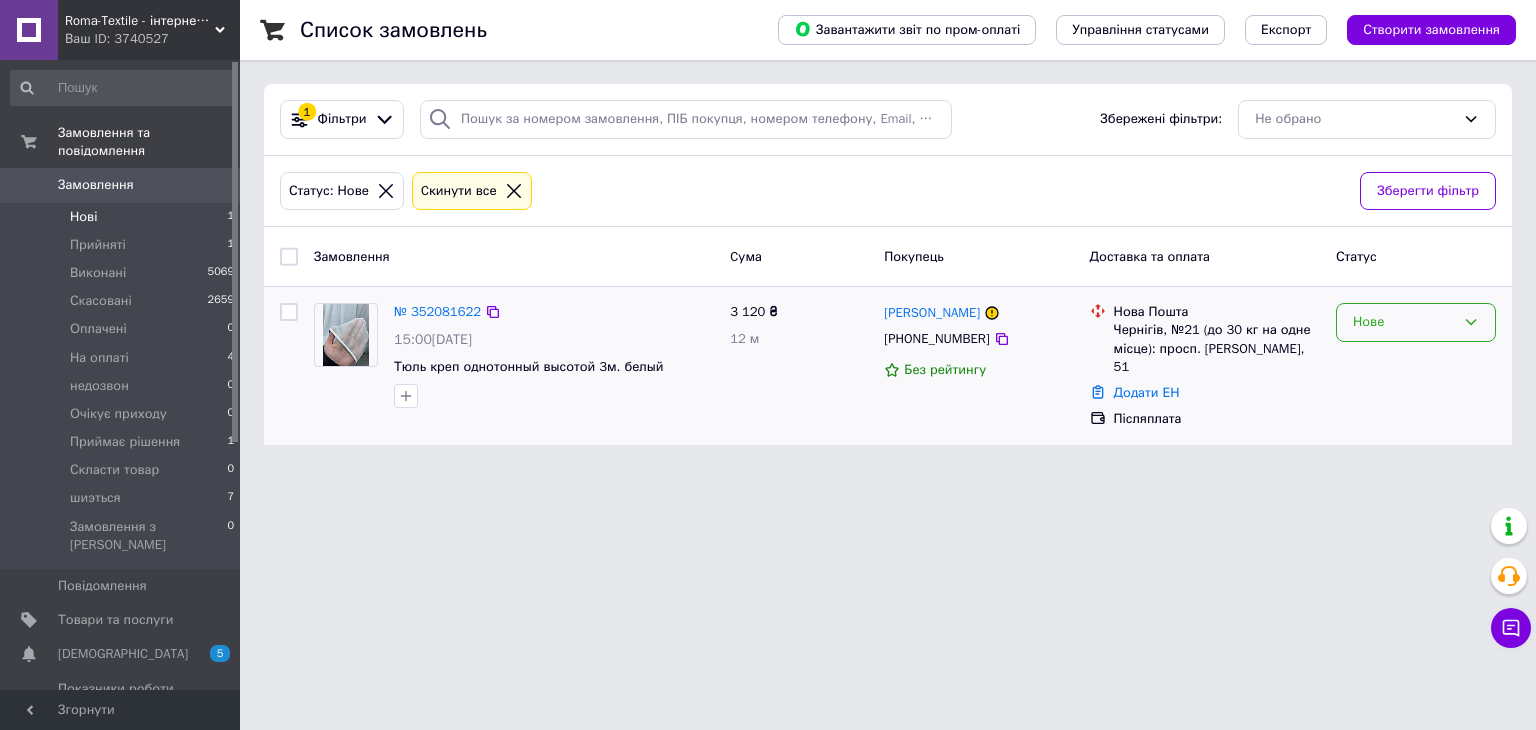click on "Нове" at bounding box center (1416, 322) 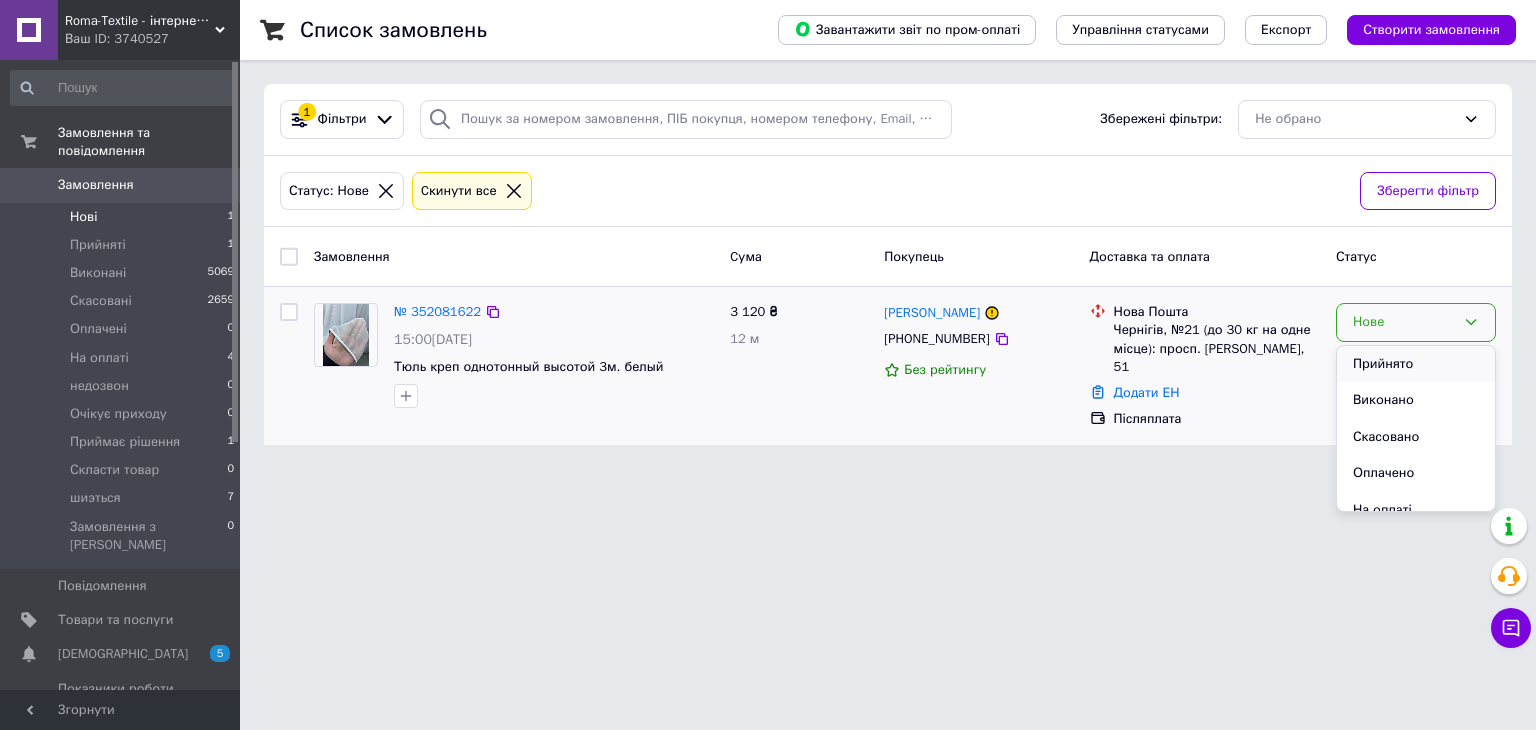 click on "Прийнято" at bounding box center [1416, 364] 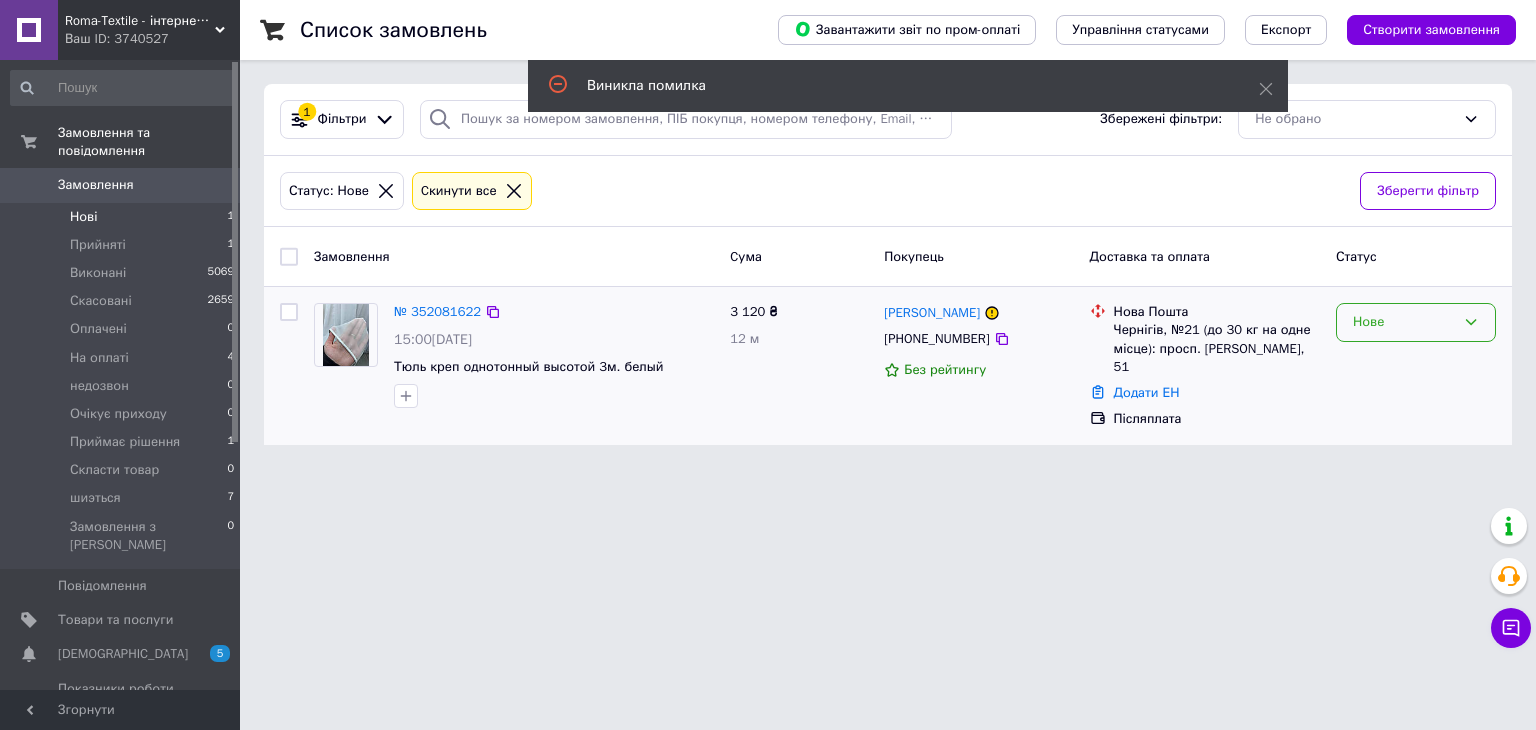 click on "Нове" at bounding box center (1404, 322) 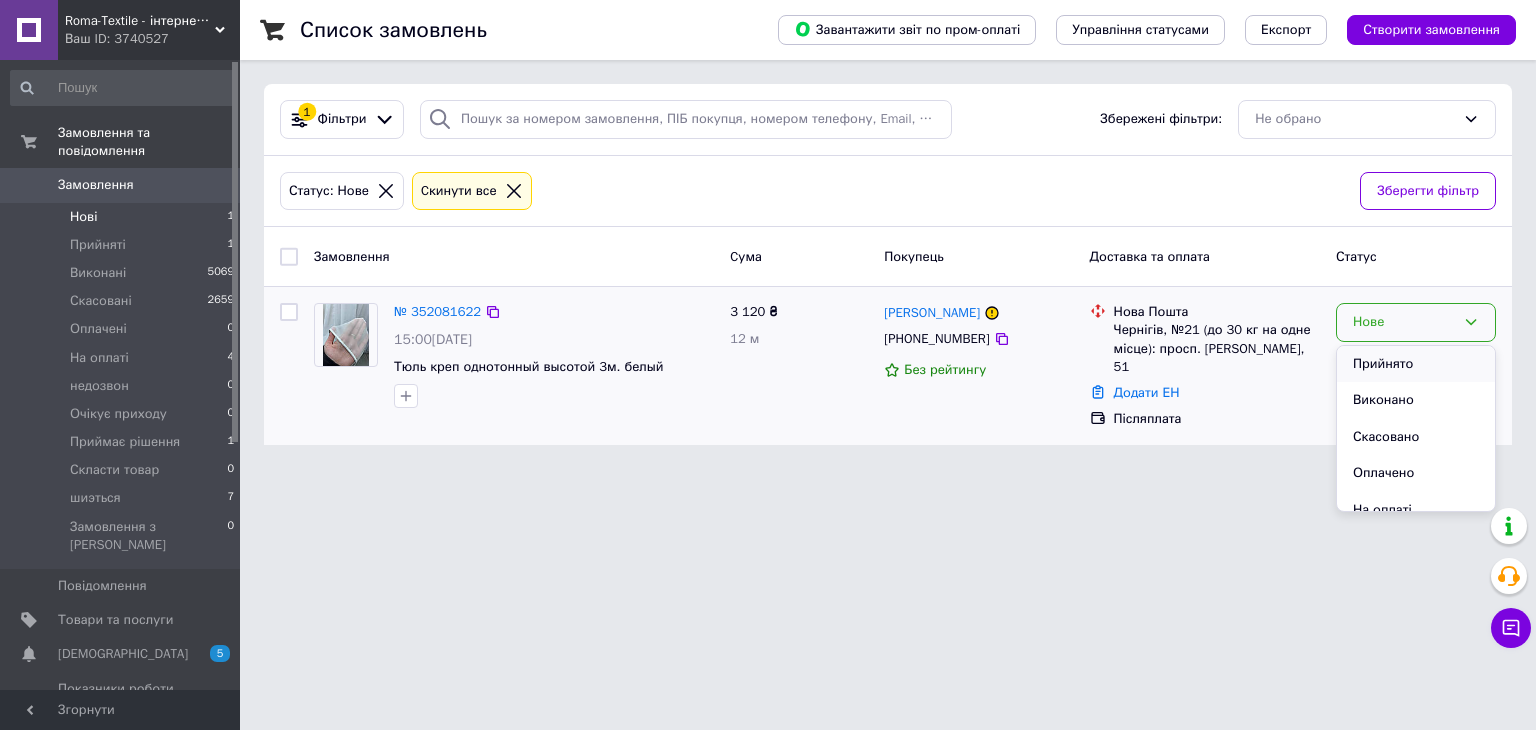 click on "Прийнято" at bounding box center [1416, 364] 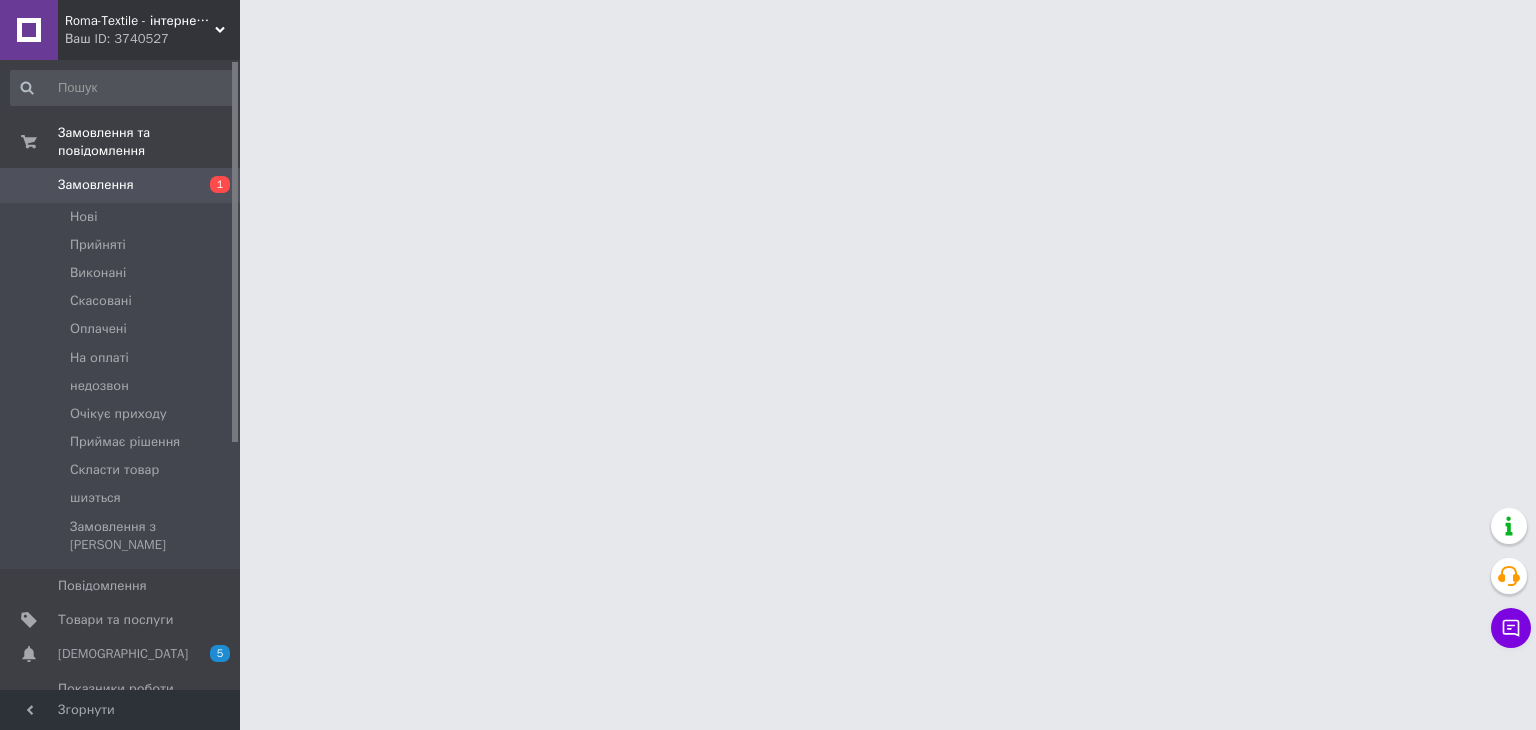 scroll, scrollTop: 0, scrollLeft: 0, axis: both 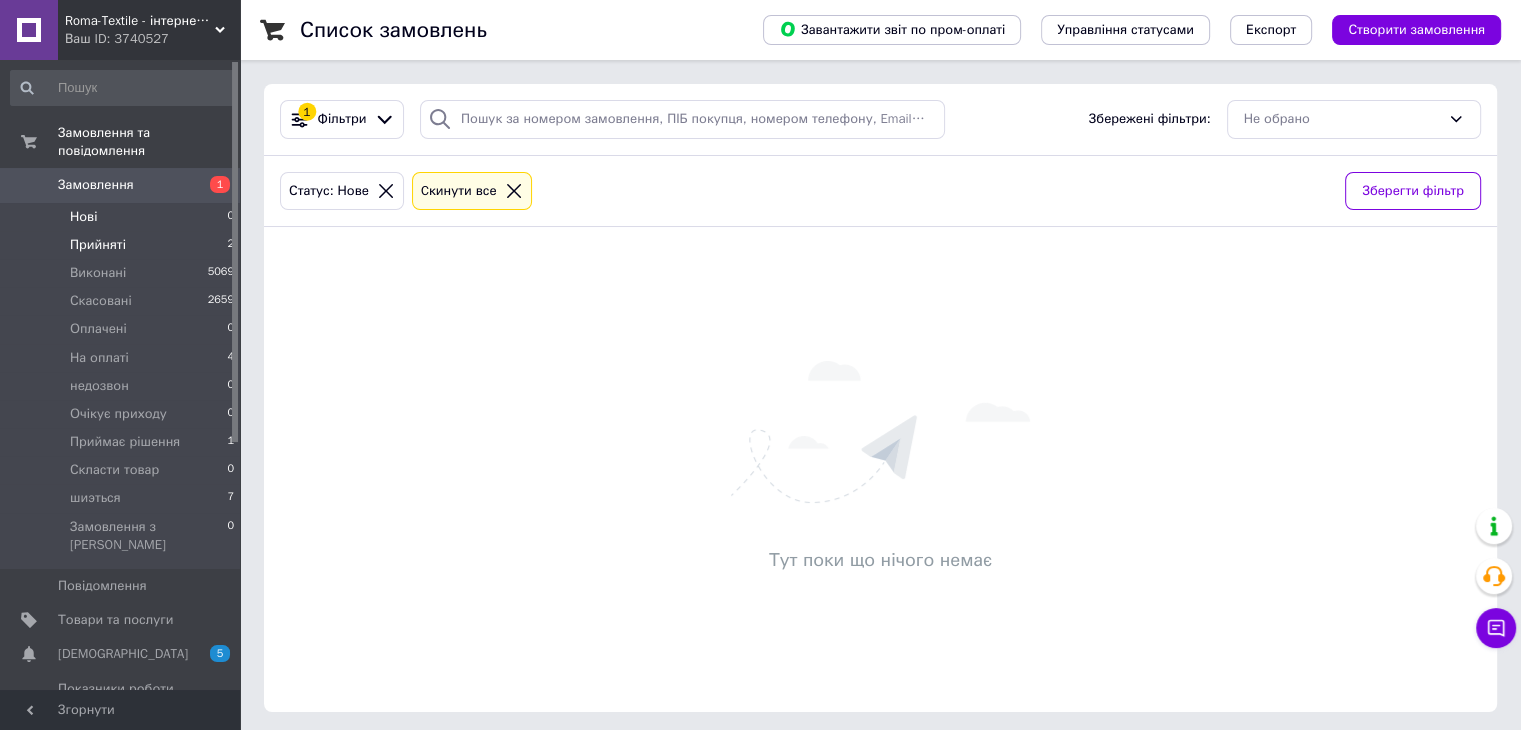 click on "Прийняті 2" at bounding box center (123, 245) 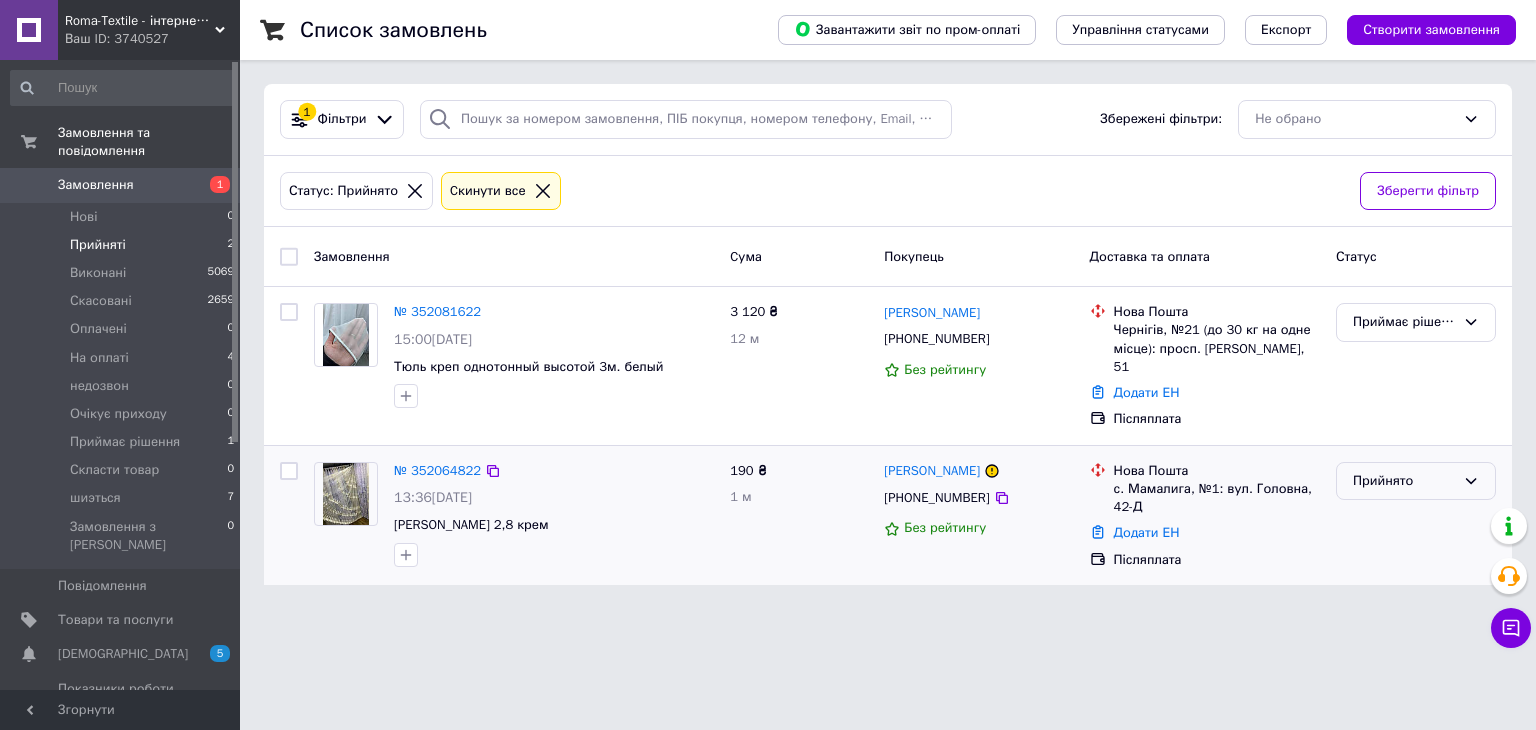 click on "Прийнято" at bounding box center [1416, 481] 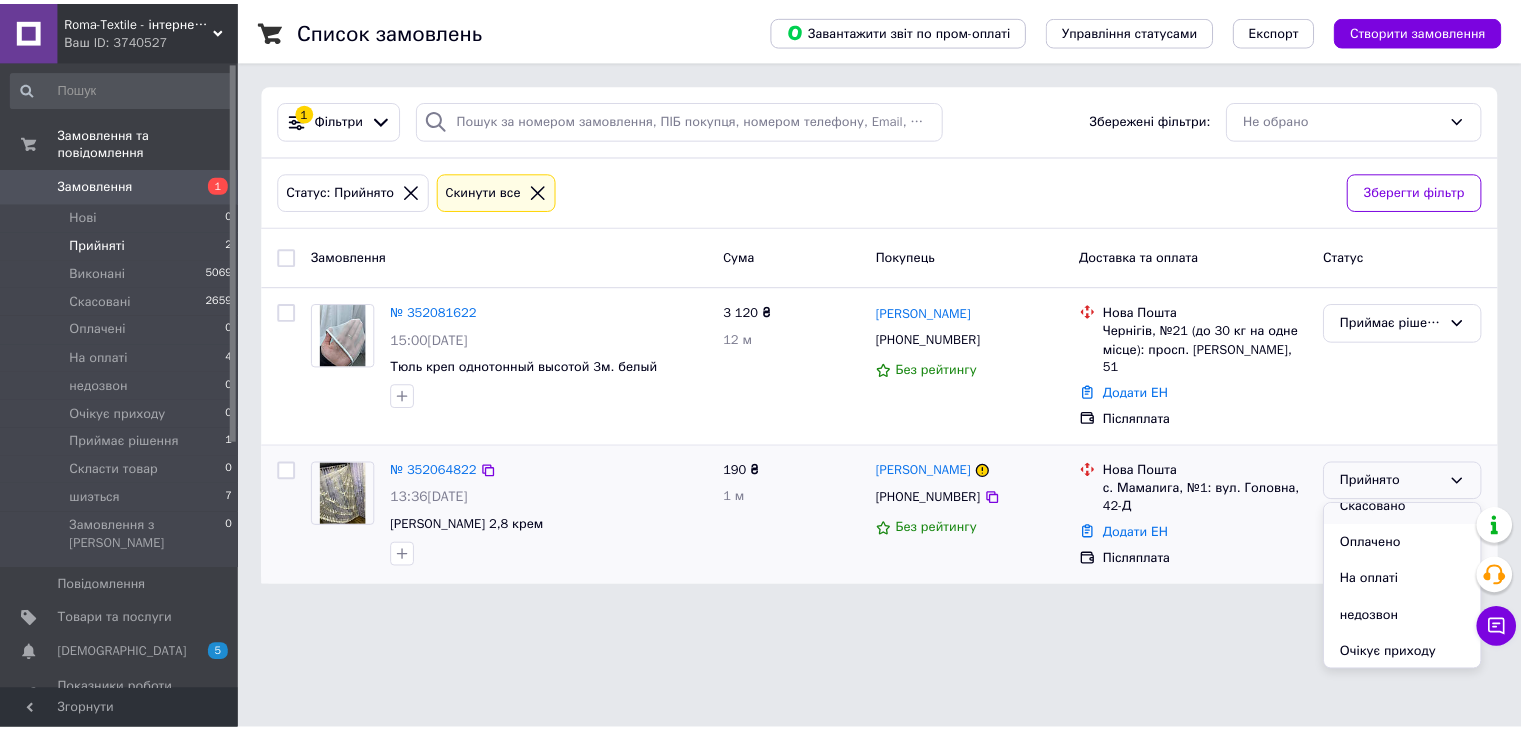 scroll, scrollTop: 100, scrollLeft: 0, axis: vertical 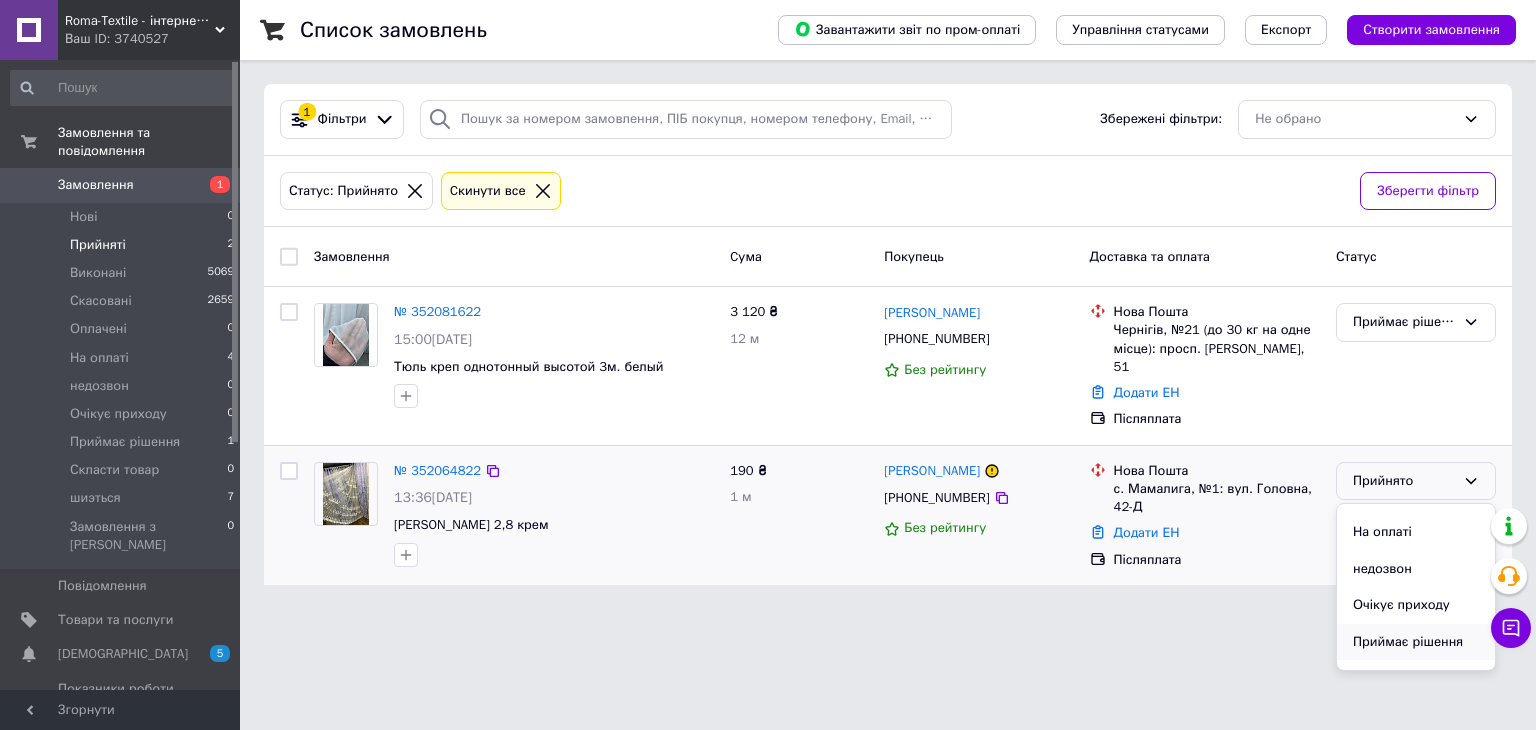 click on "Приймає рішення" at bounding box center [1416, 642] 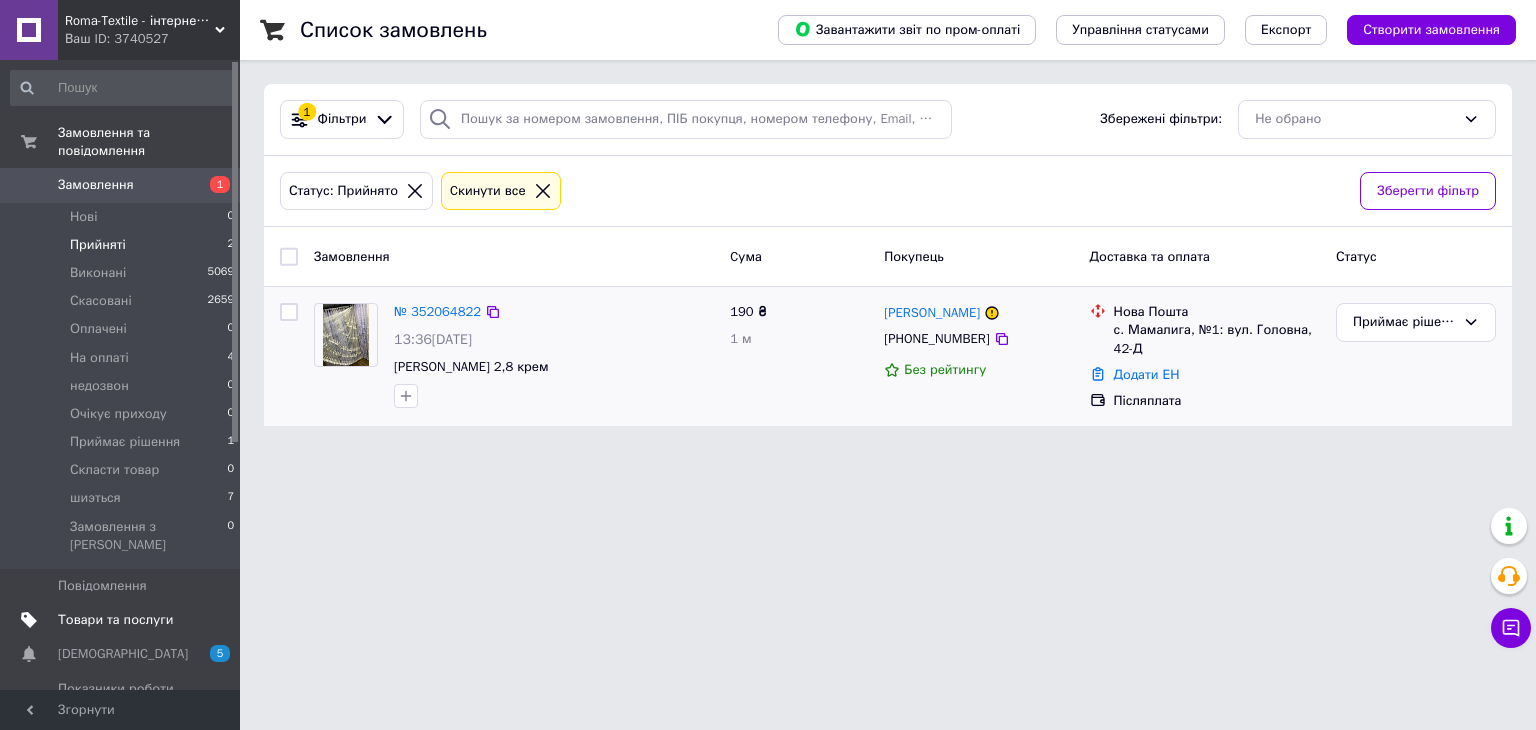 click on "Товари та послуги" at bounding box center (123, 620) 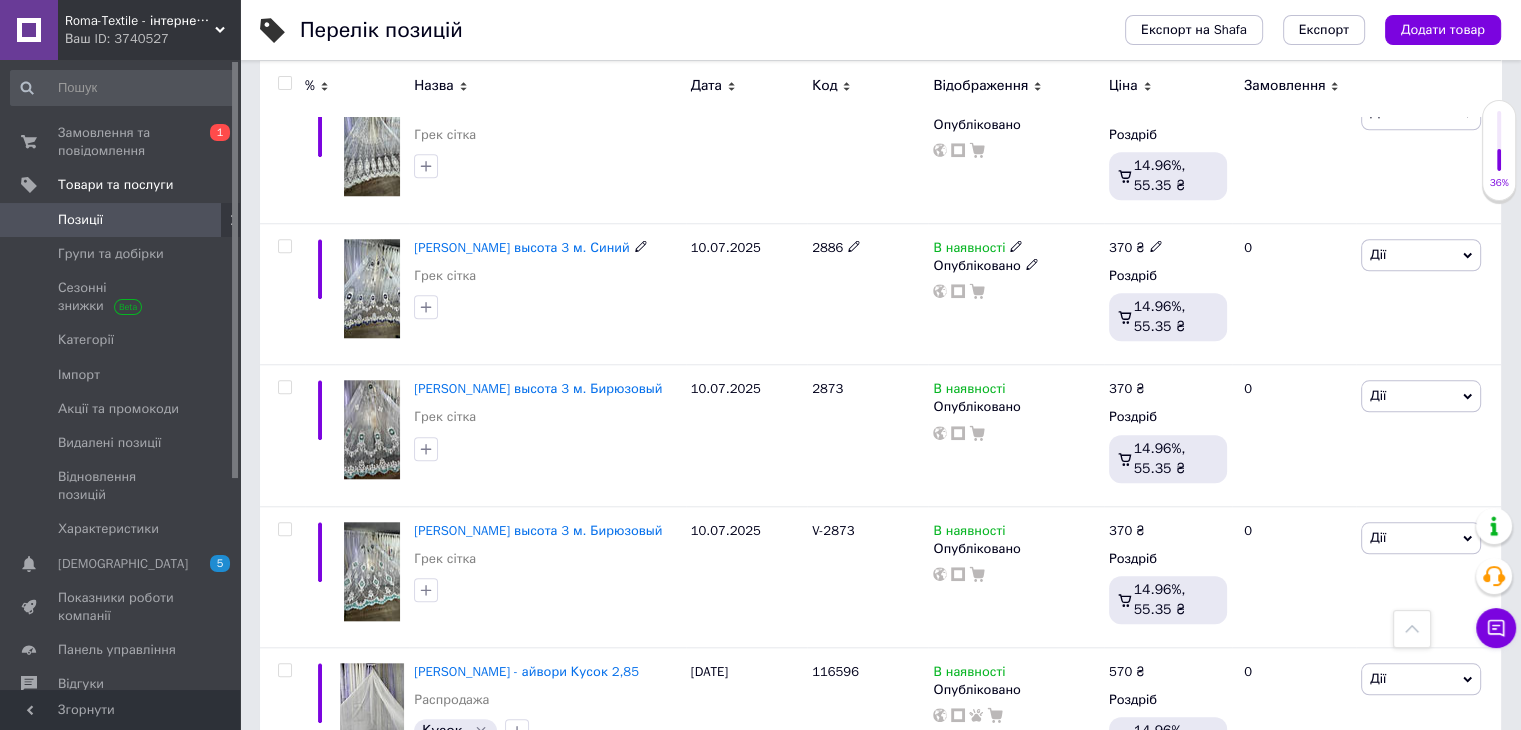 scroll, scrollTop: 1800, scrollLeft: 0, axis: vertical 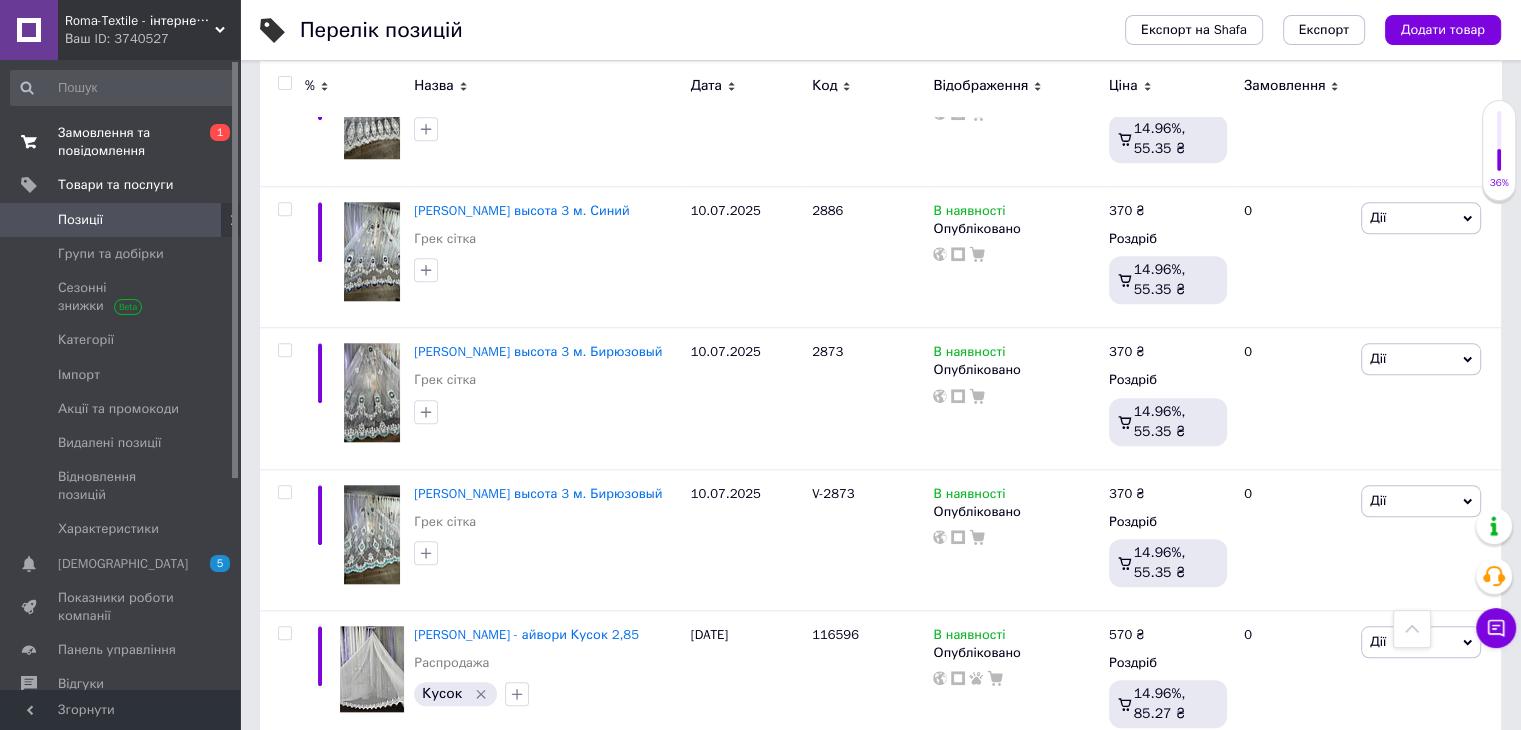 click on "Замовлення та повідомлення" at bounding box center [121, 142] 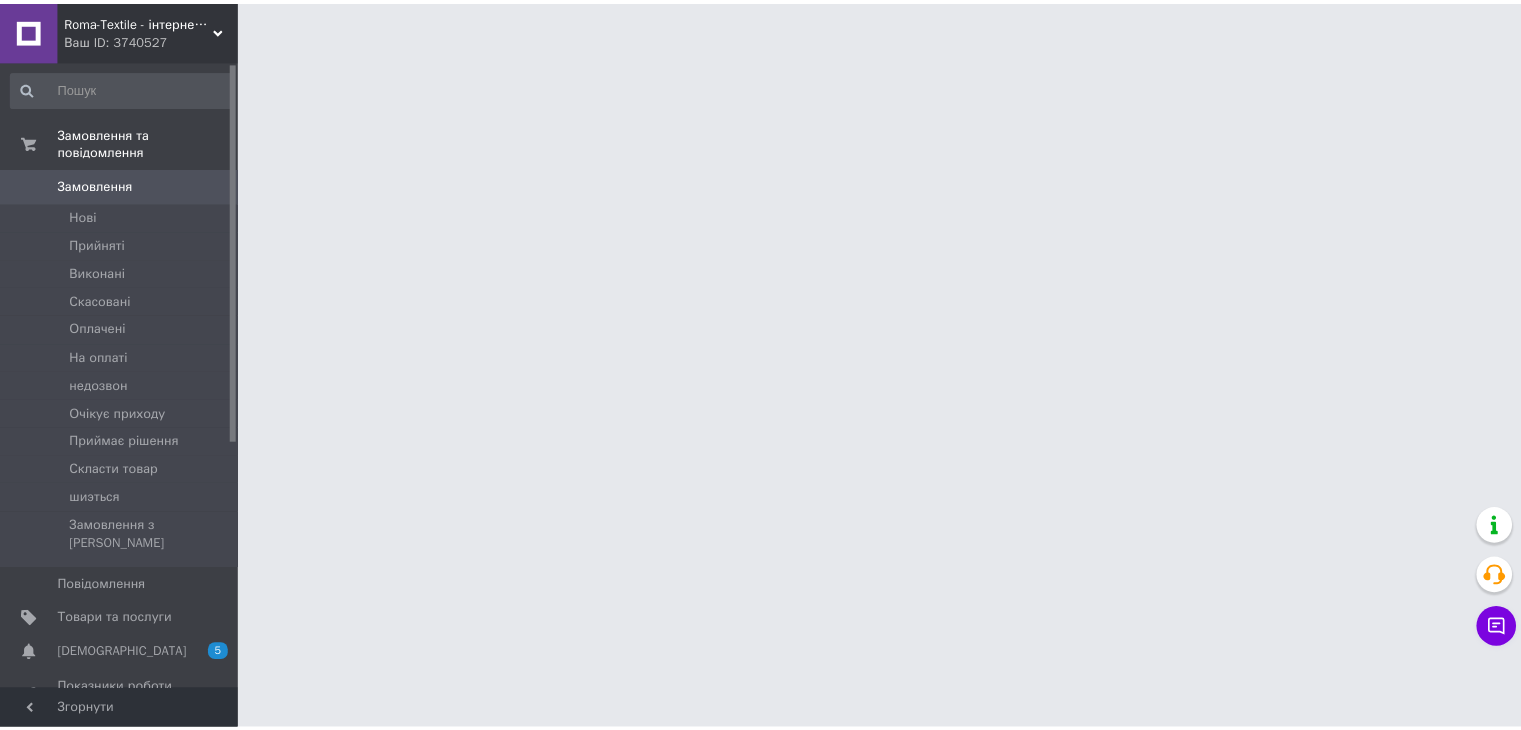 scroll, scrollTop: 0, scrollLeft: 0, axis: both 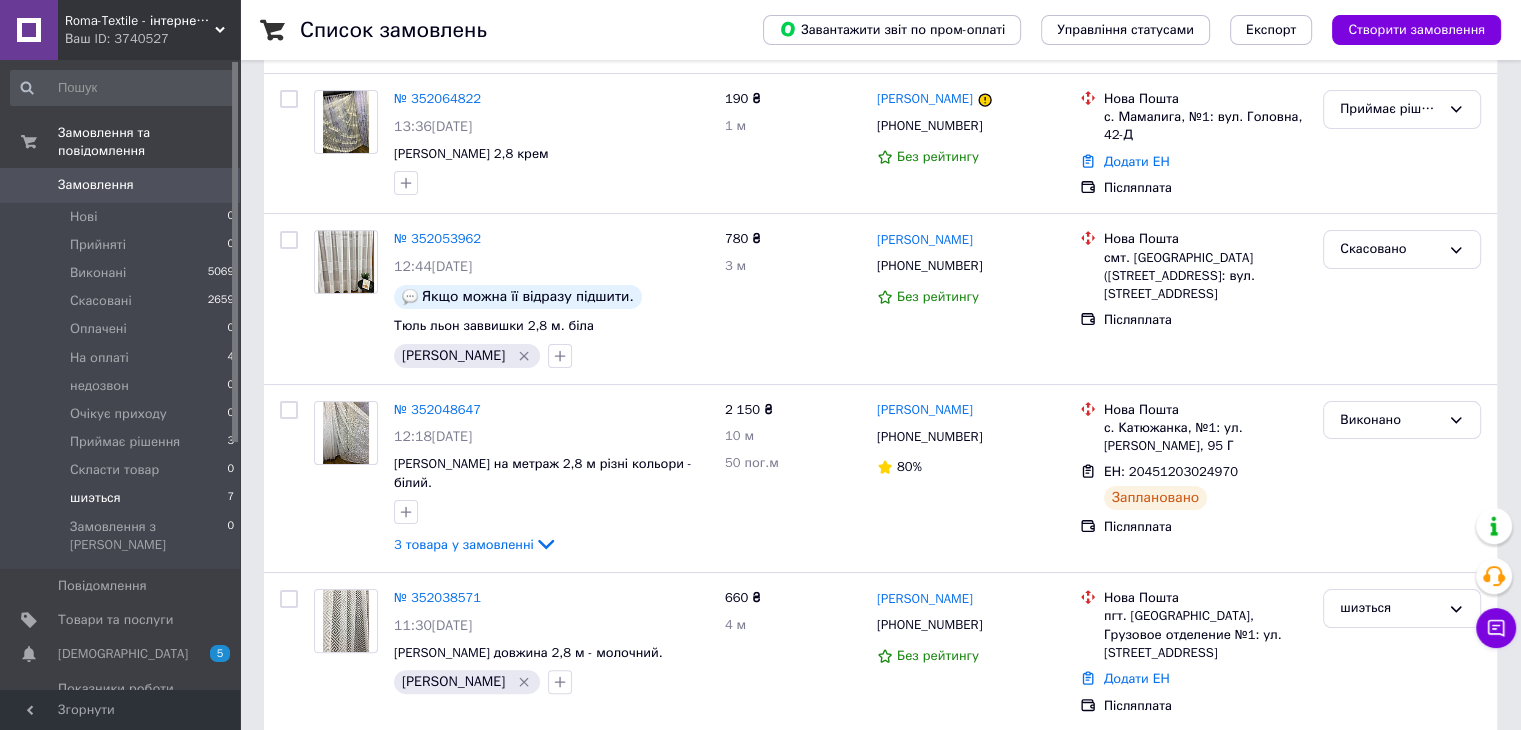 click on "шиэться 7" at bounding box center (123, 498) 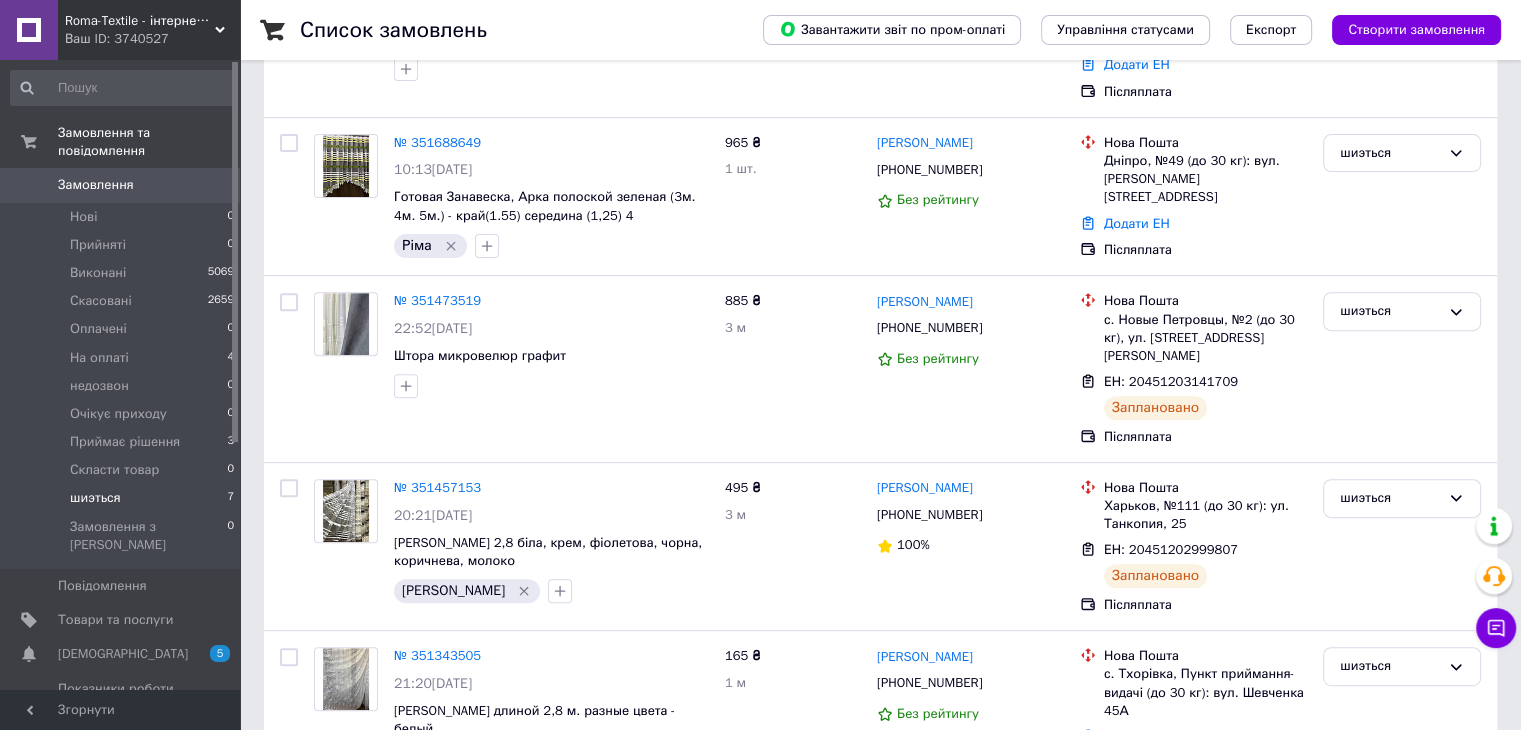 scroll, scrollTop: 668, scrollLeft: 0, axis: vertical 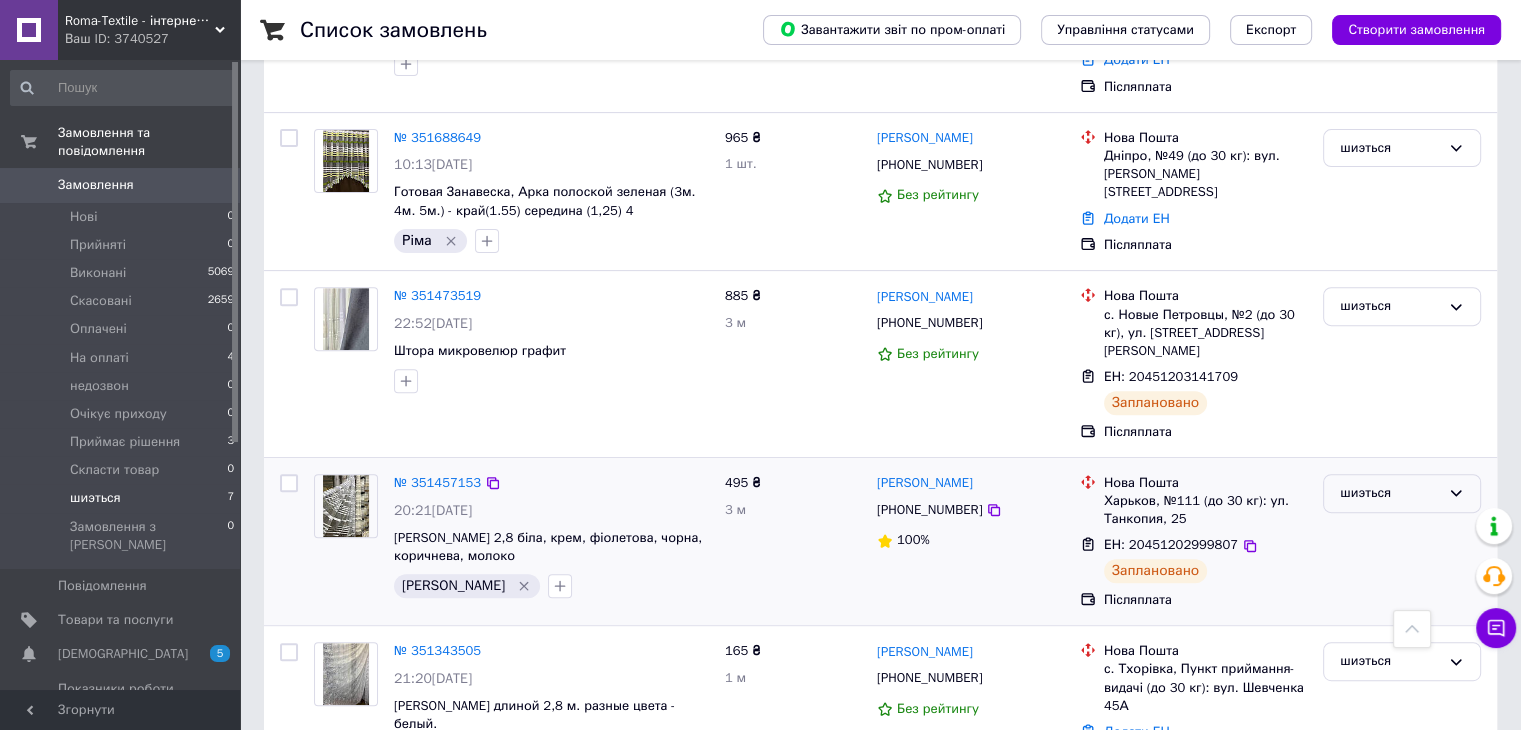 click on "шиэться" at bounding box center (1390, 493) 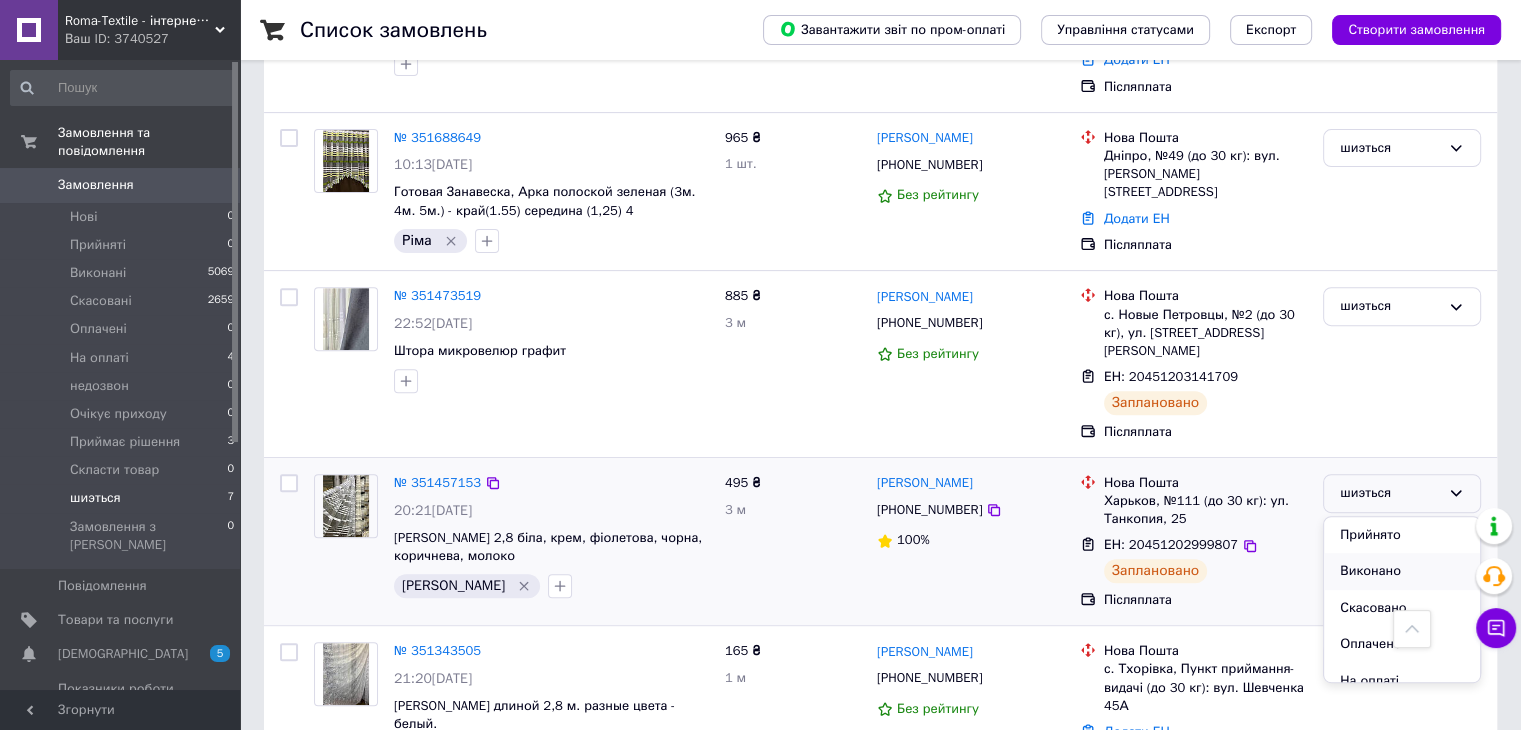 click on "Виконано" at bounding box center (1402, 571) 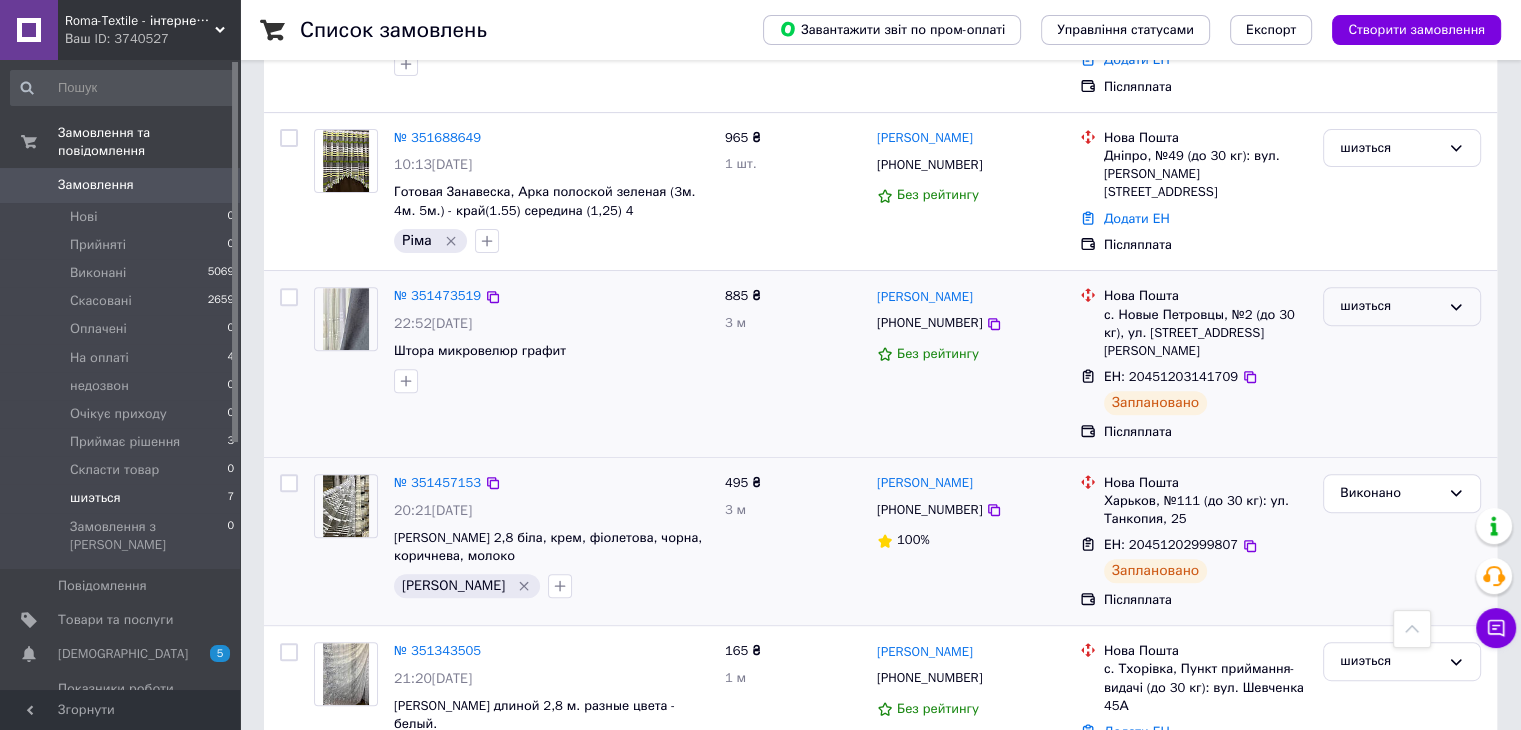 click on "шиэться" at bounding box center (1390, 306) 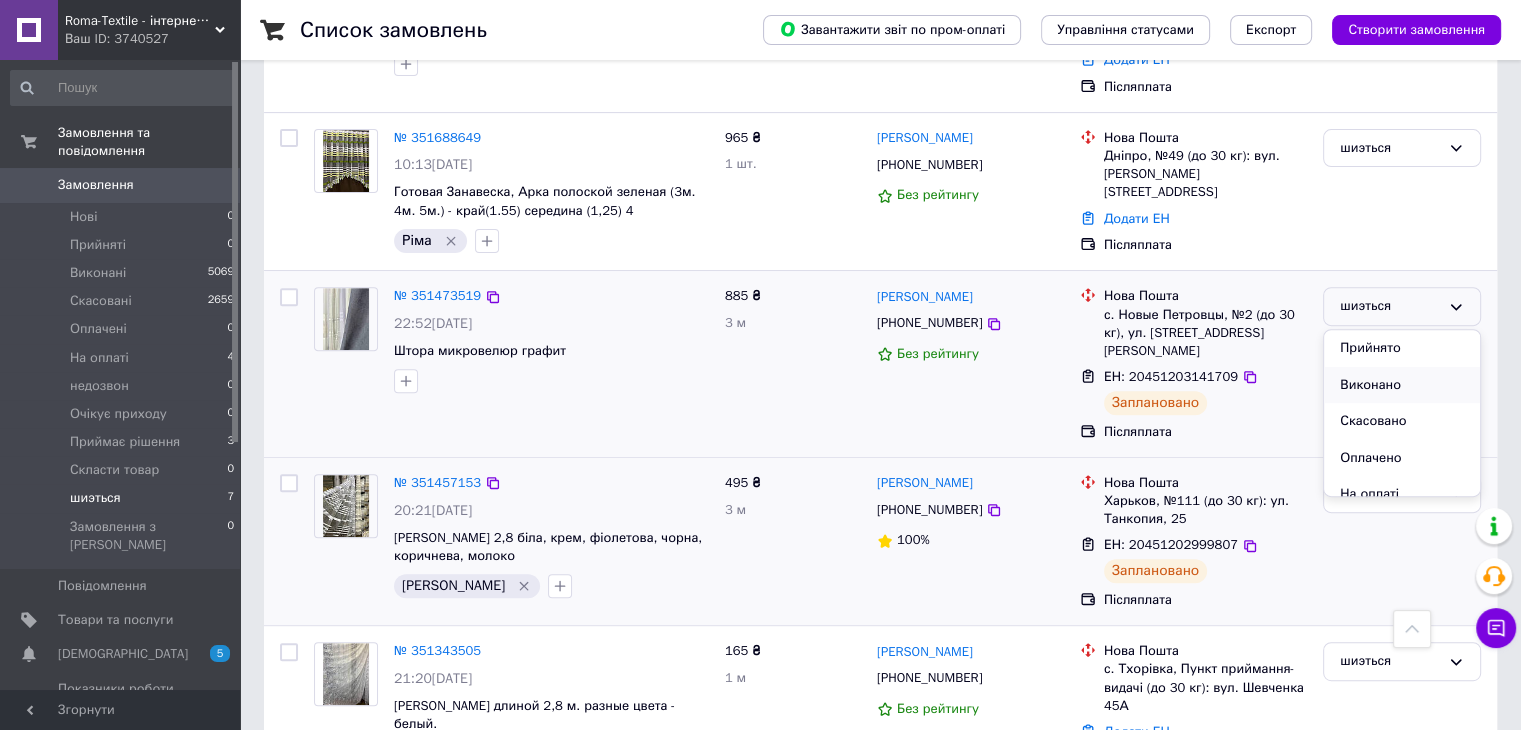 click on "Виконано" at bounding box center (1402, 385) 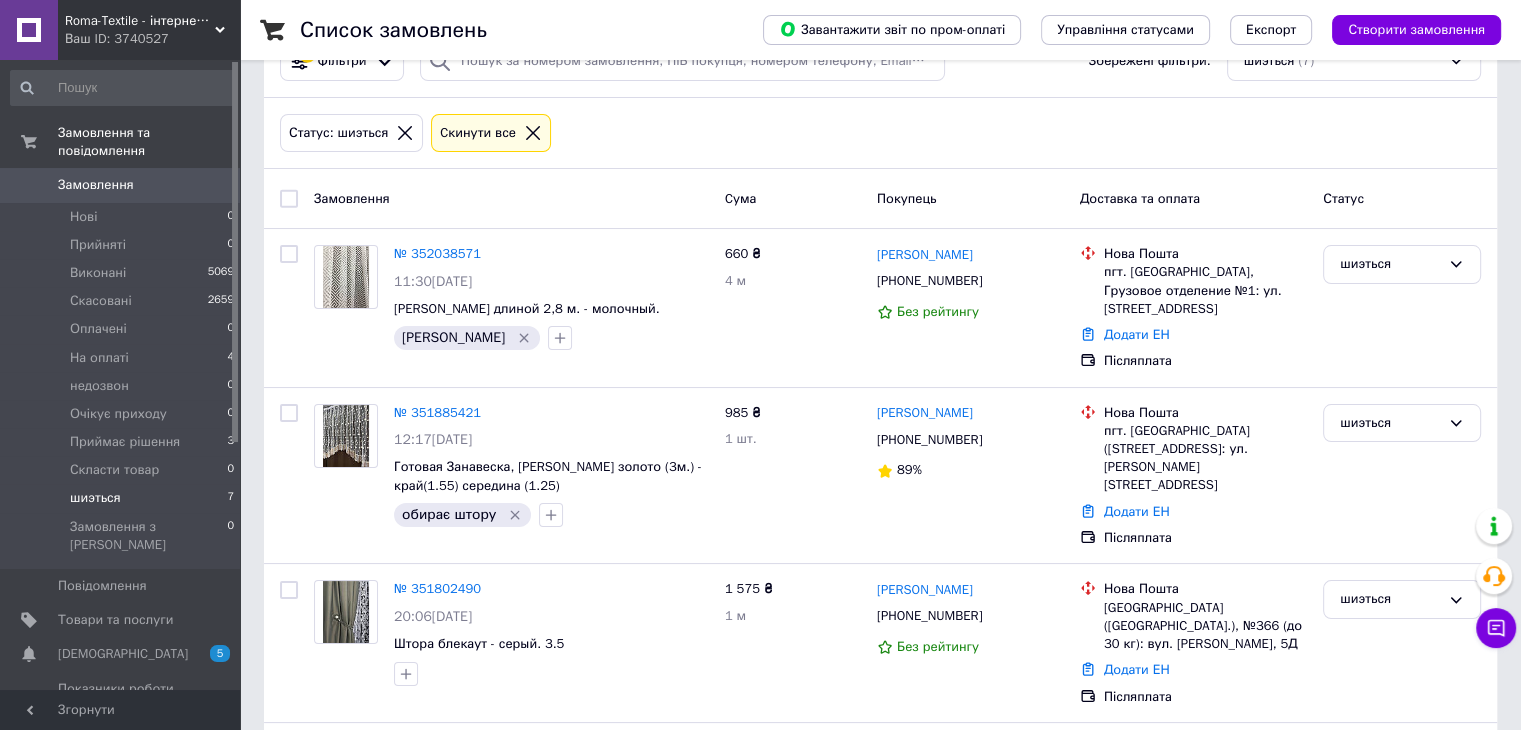 scroll, scrollTop: 0, scrollLeft: 0, axis: both 